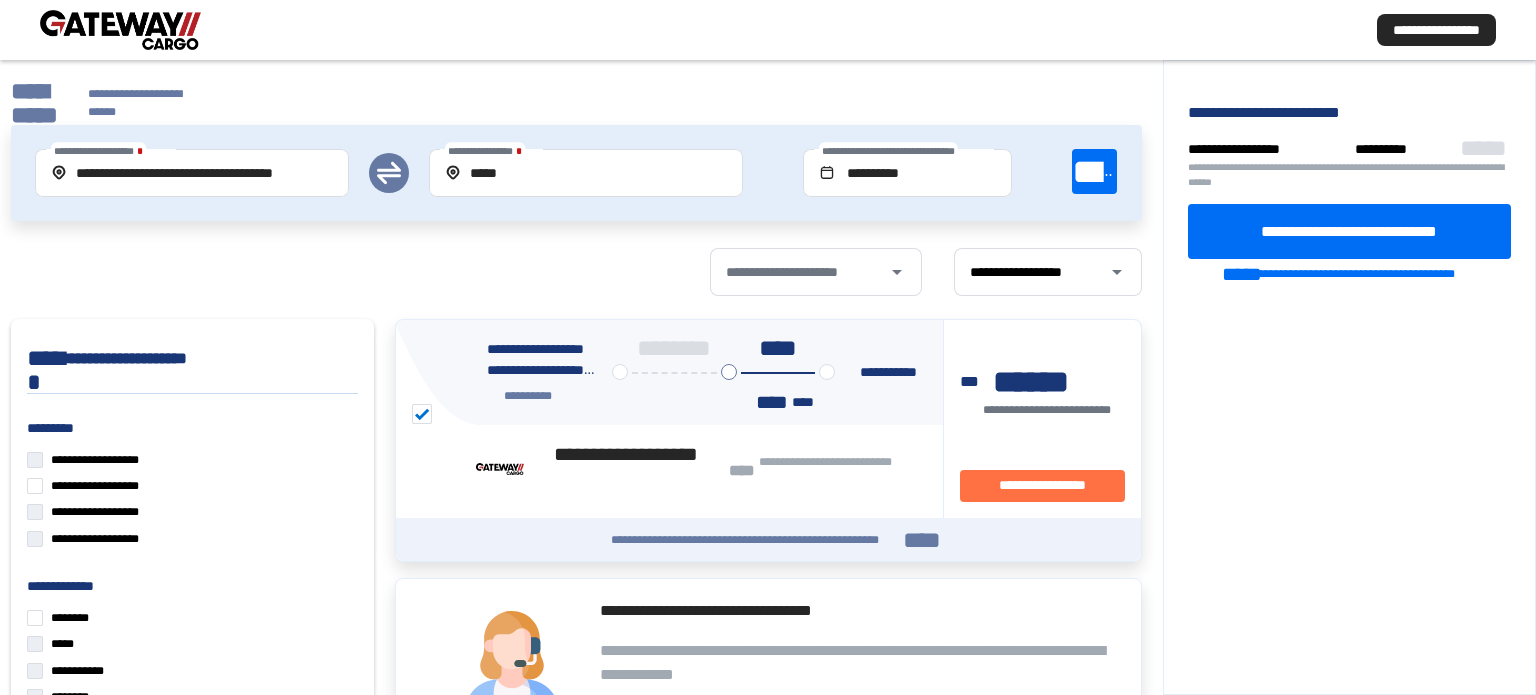 scroll, scrollTop: 0, scrollLeft: 0, axis: both 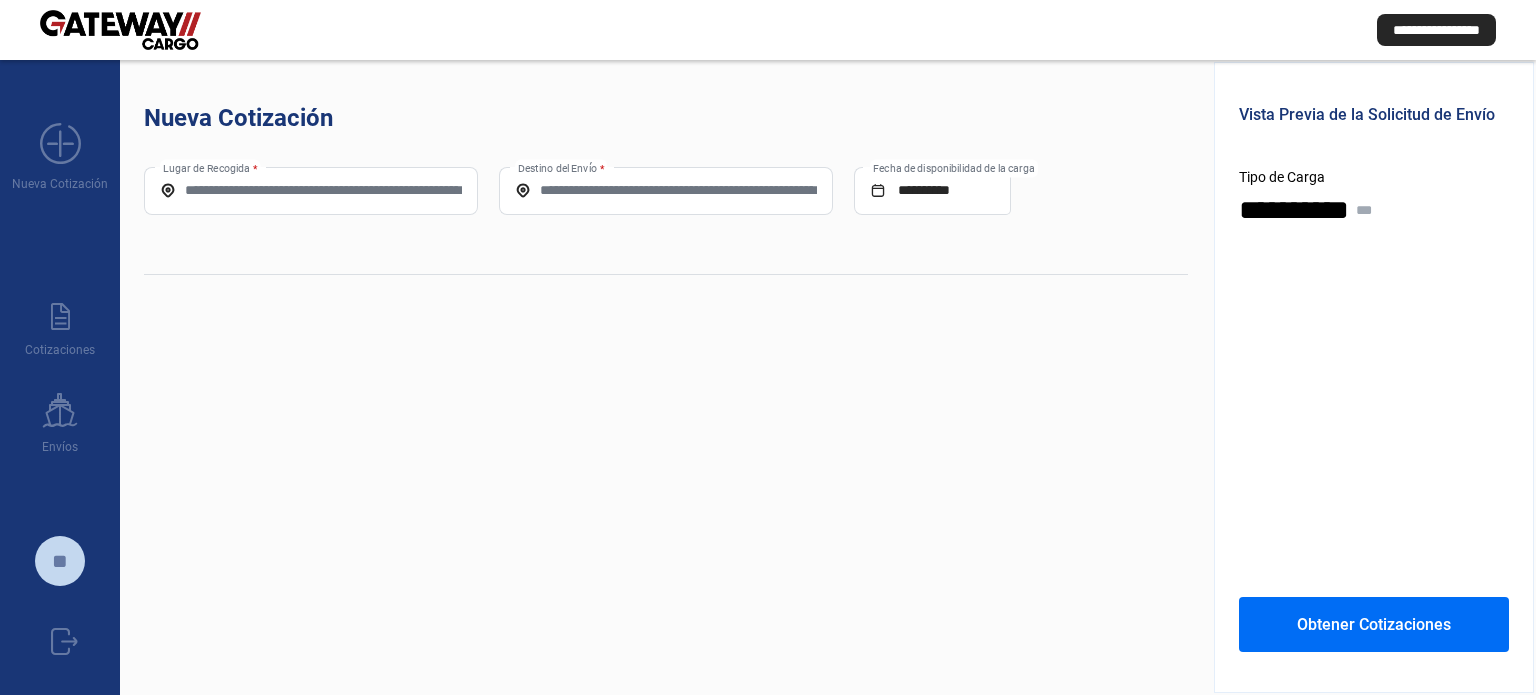 click on "Lugar de Recogida *" at bounding box center (311, 190) 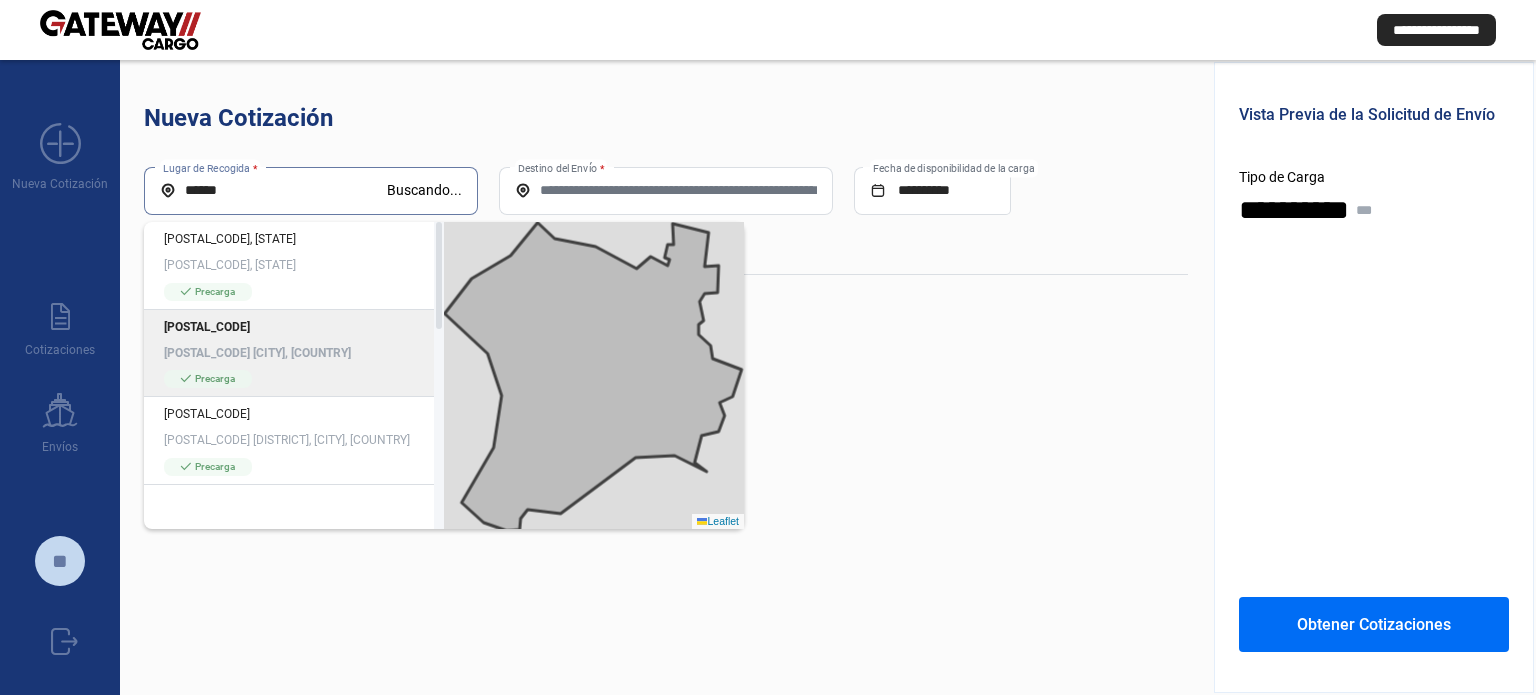 type on "*****" 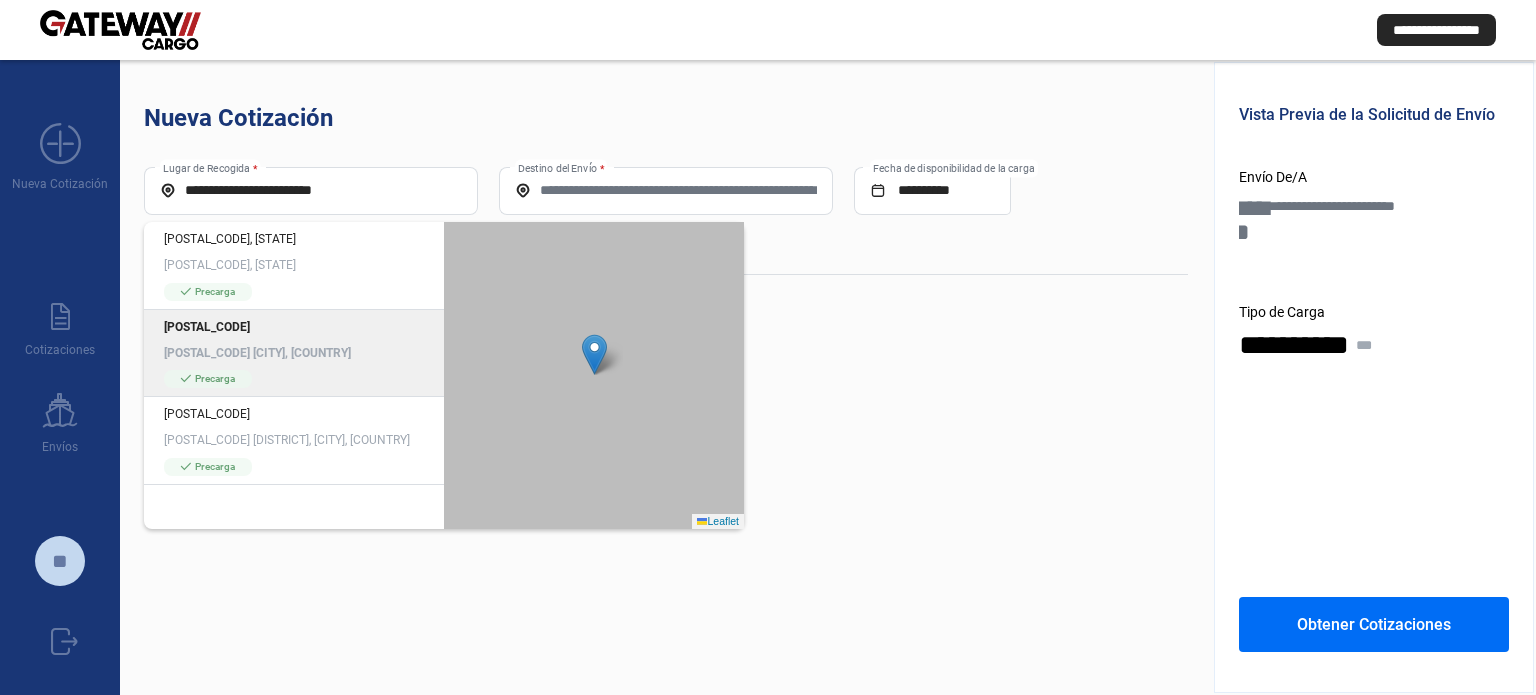 click on "[POSTAL_CODE] [CITY], [COUNTRY]" at bounding box center (294, 353) 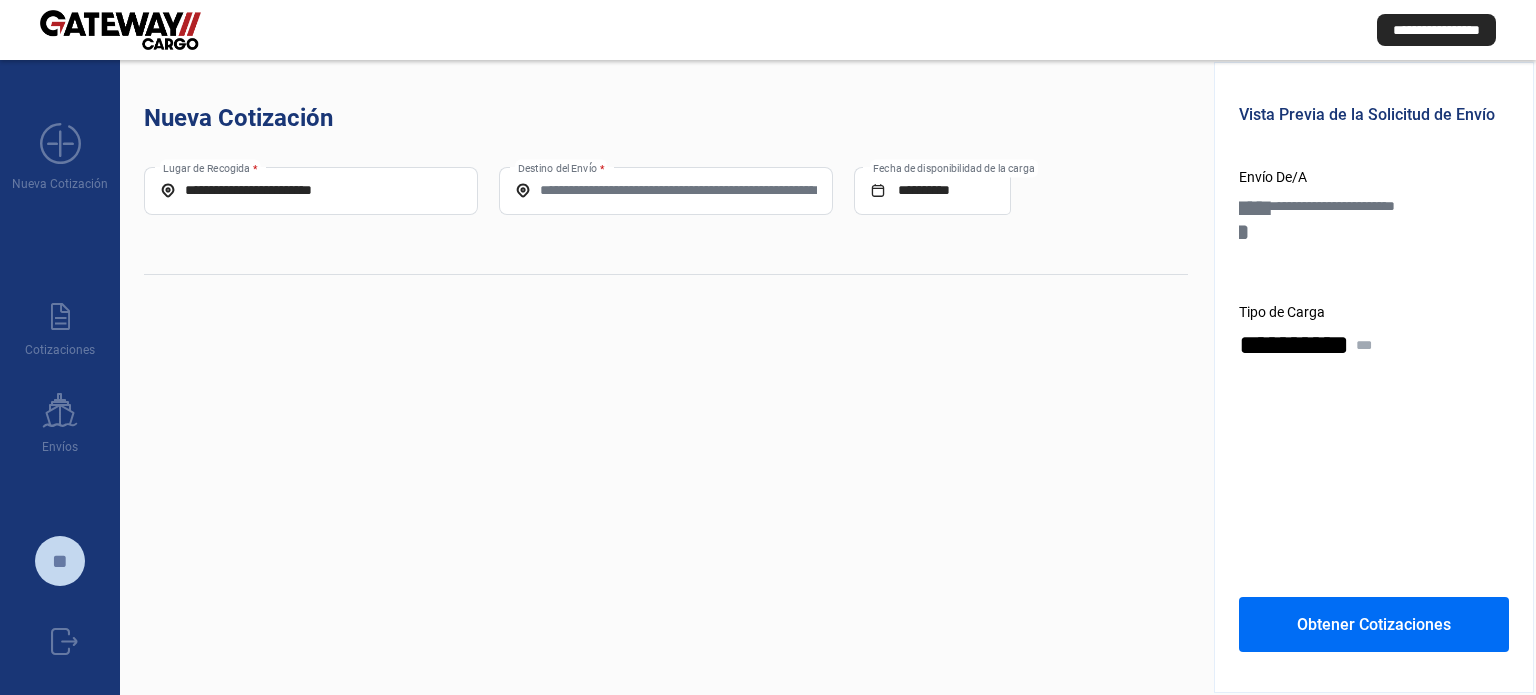 click on "Destino del Envío *" at bounding box center (666, 190) 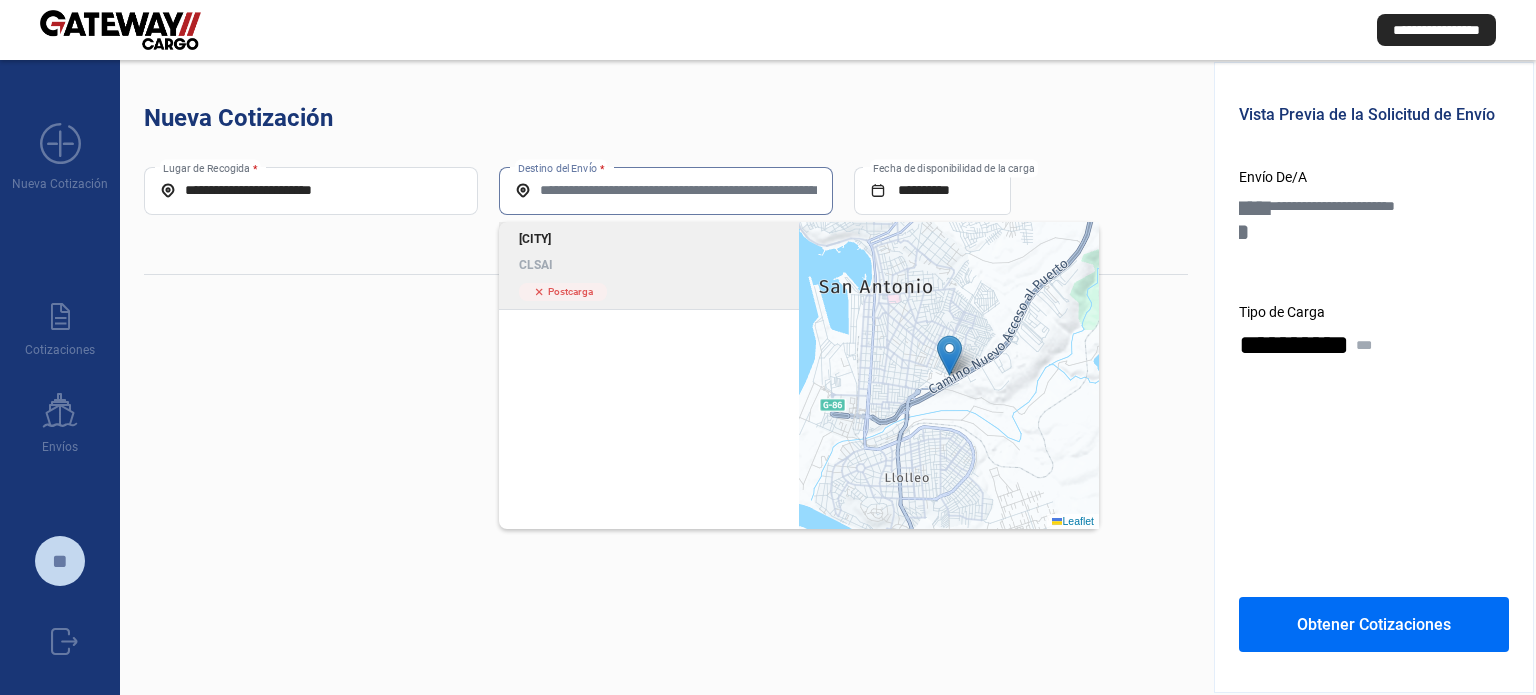 click on "San Antonio CLSAI" at bounding box center [649, 252] 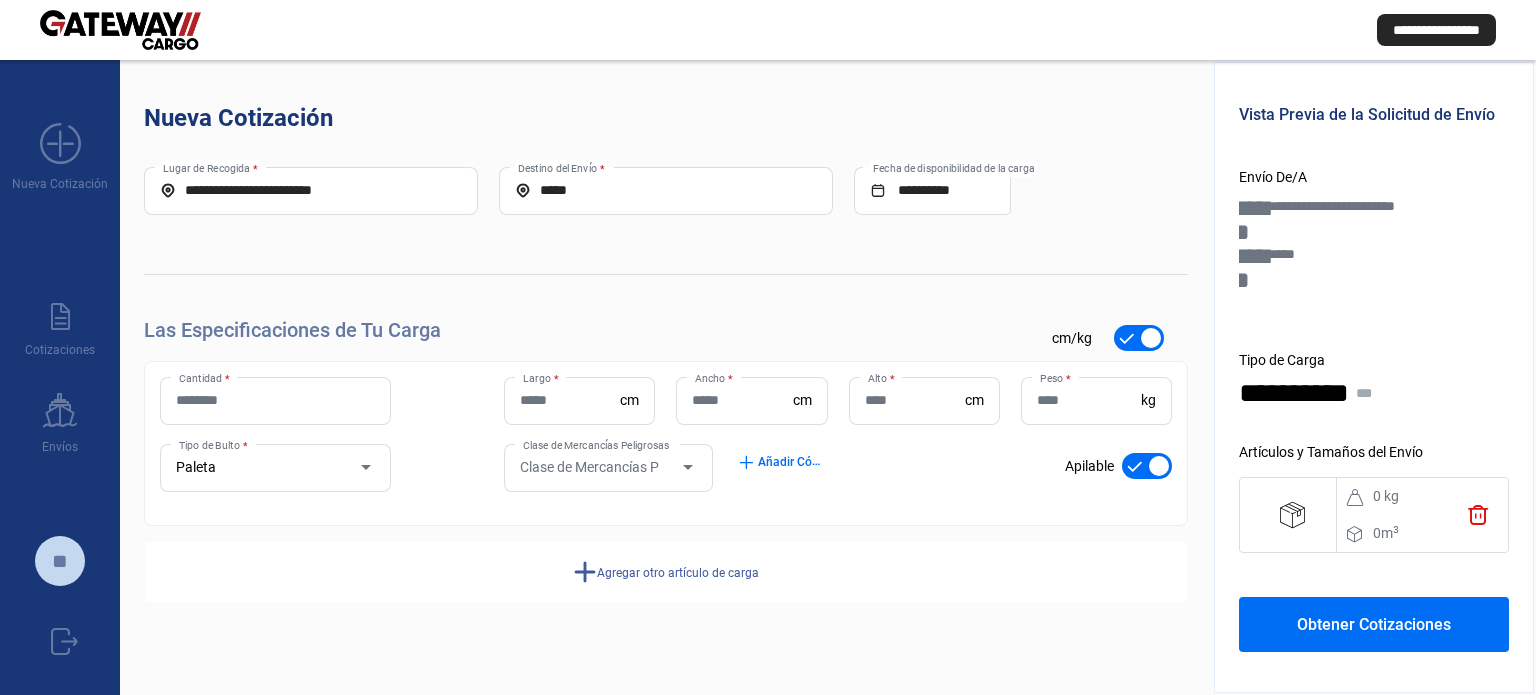 click on "Cantidad *" at bounding box center (275, 400) 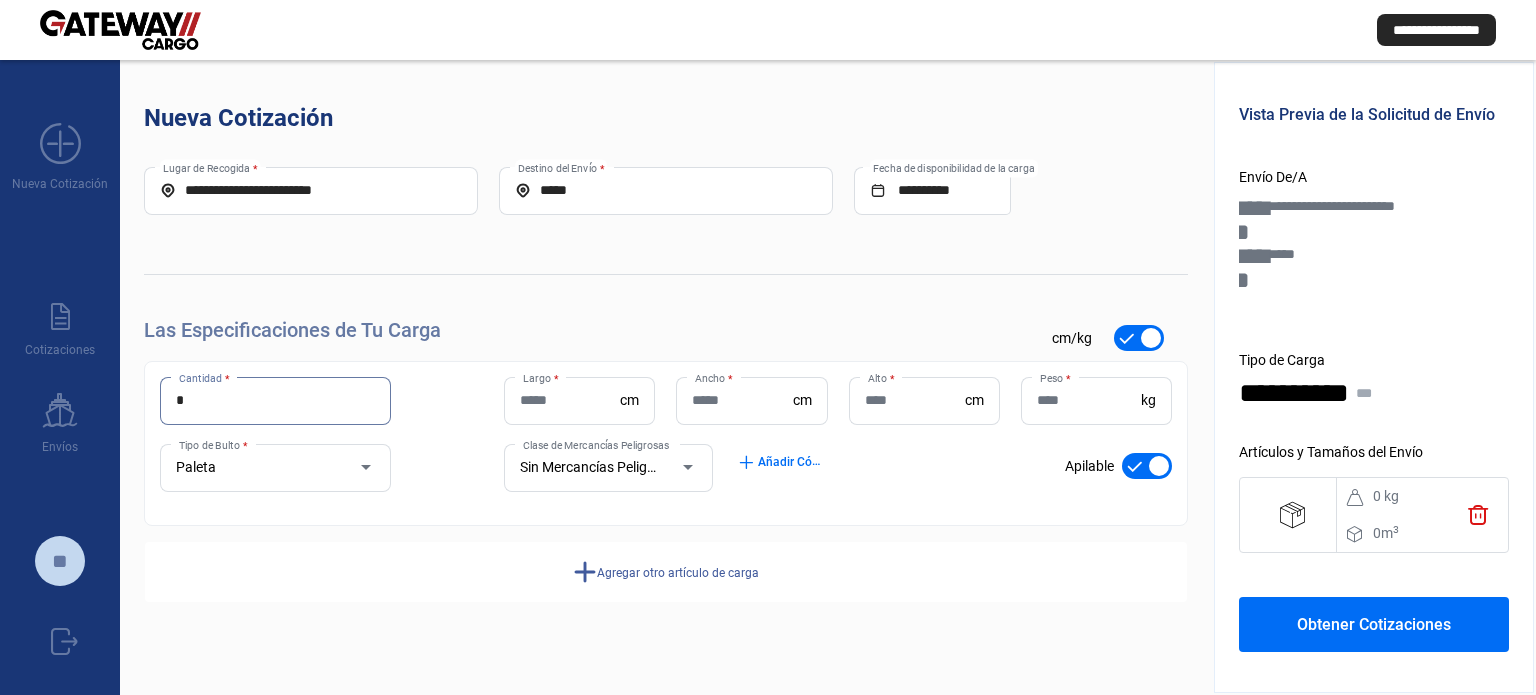 click on "Largo  *" at bounding box center [570, 400] 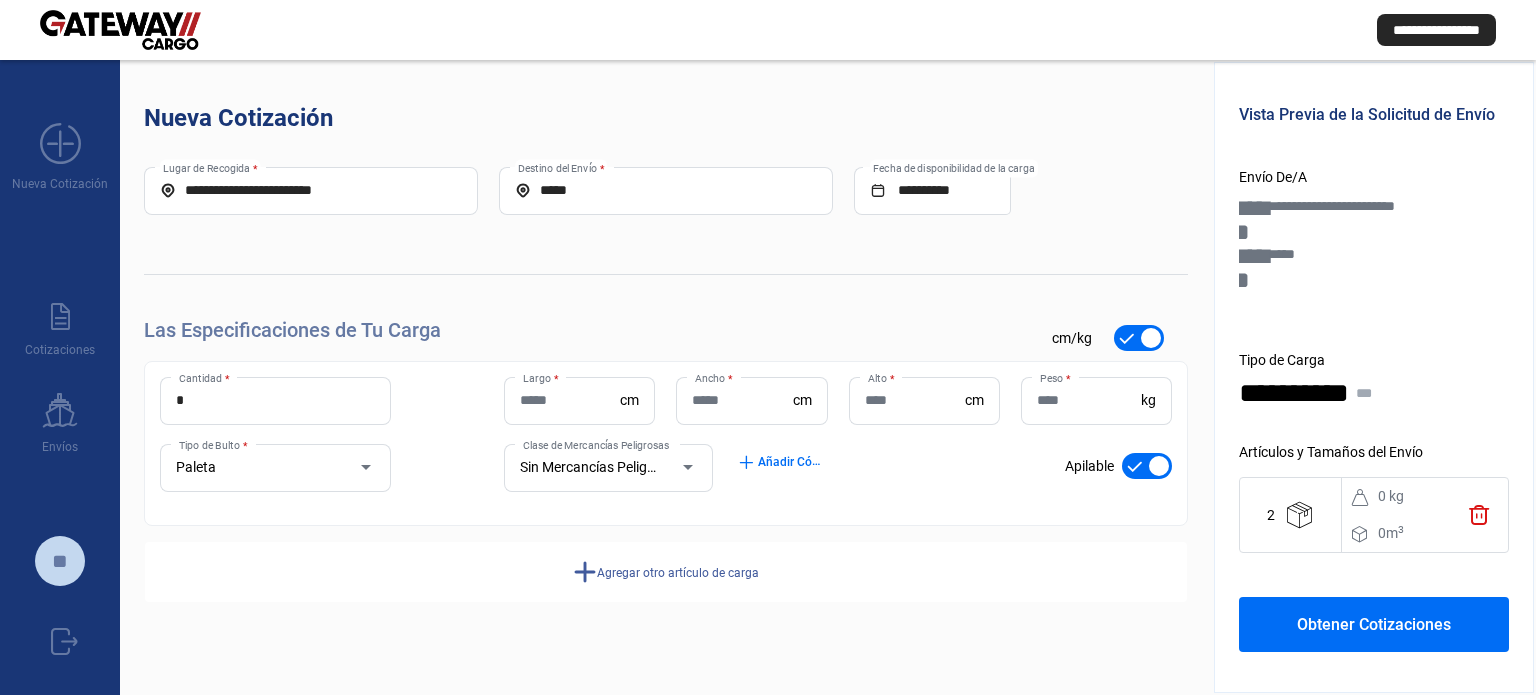 drag, startPoint x: 209, startPoint y: 415, endPoint x: 144, endPoint y: 408, distance: 65.37584 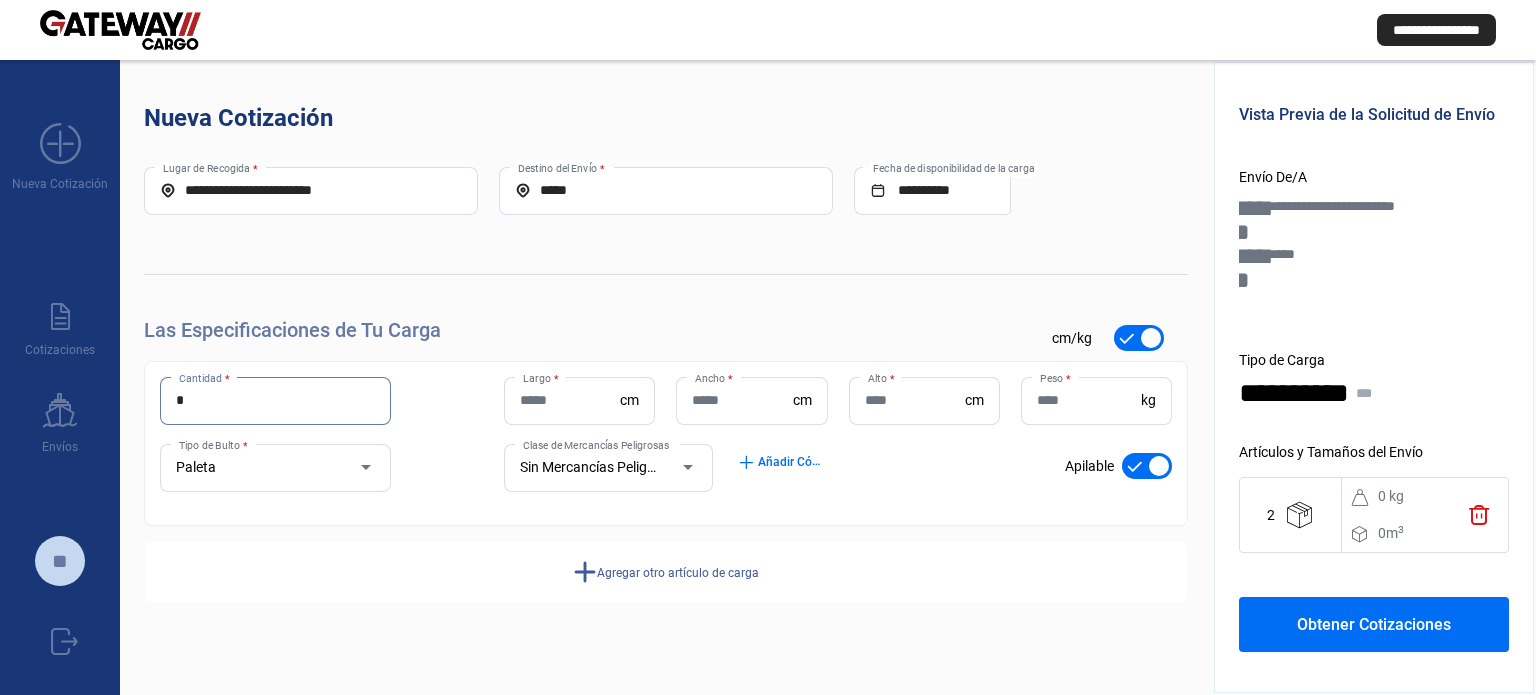 drag, startPoint x: 197, startPoint y: 400, endPoint x: 167, endPoint y: 411, distance: 31.95309 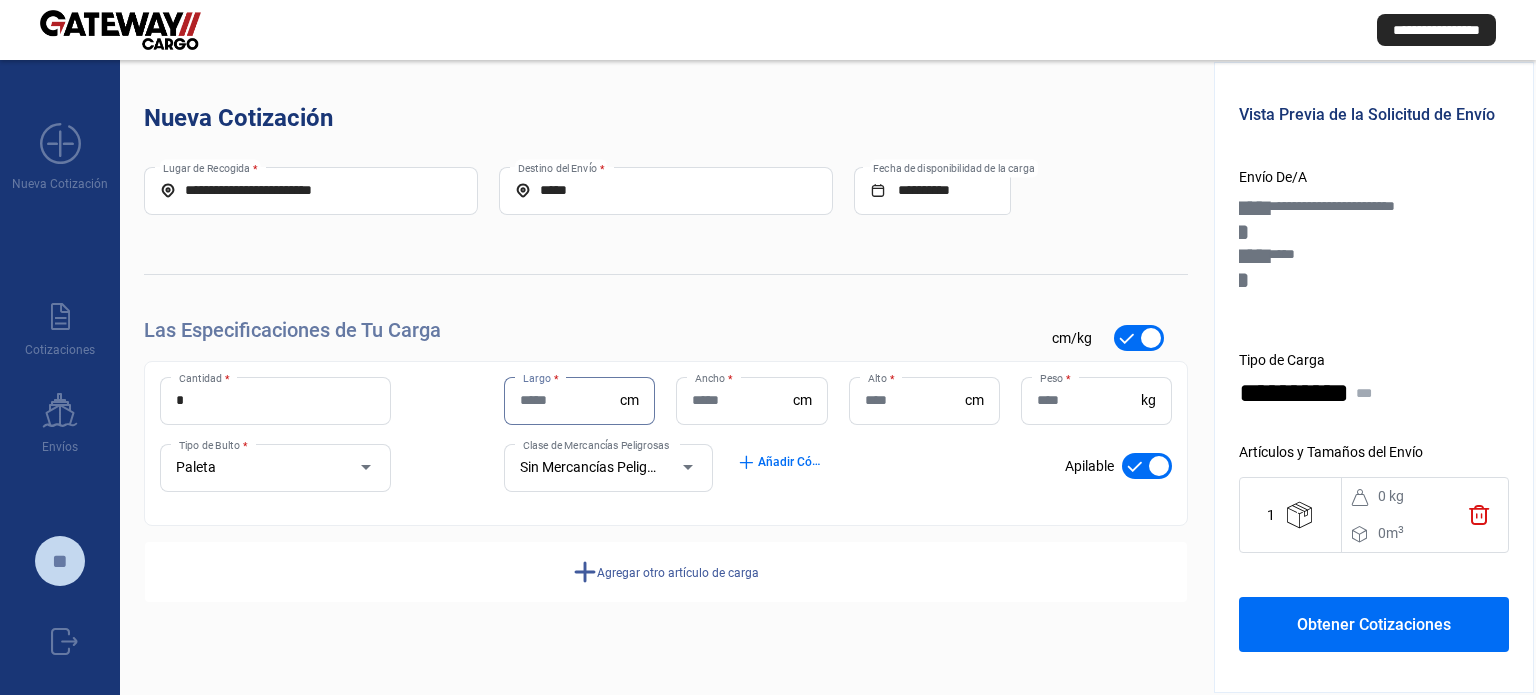 click on "Largo  *" at bounding box center [570, 400] 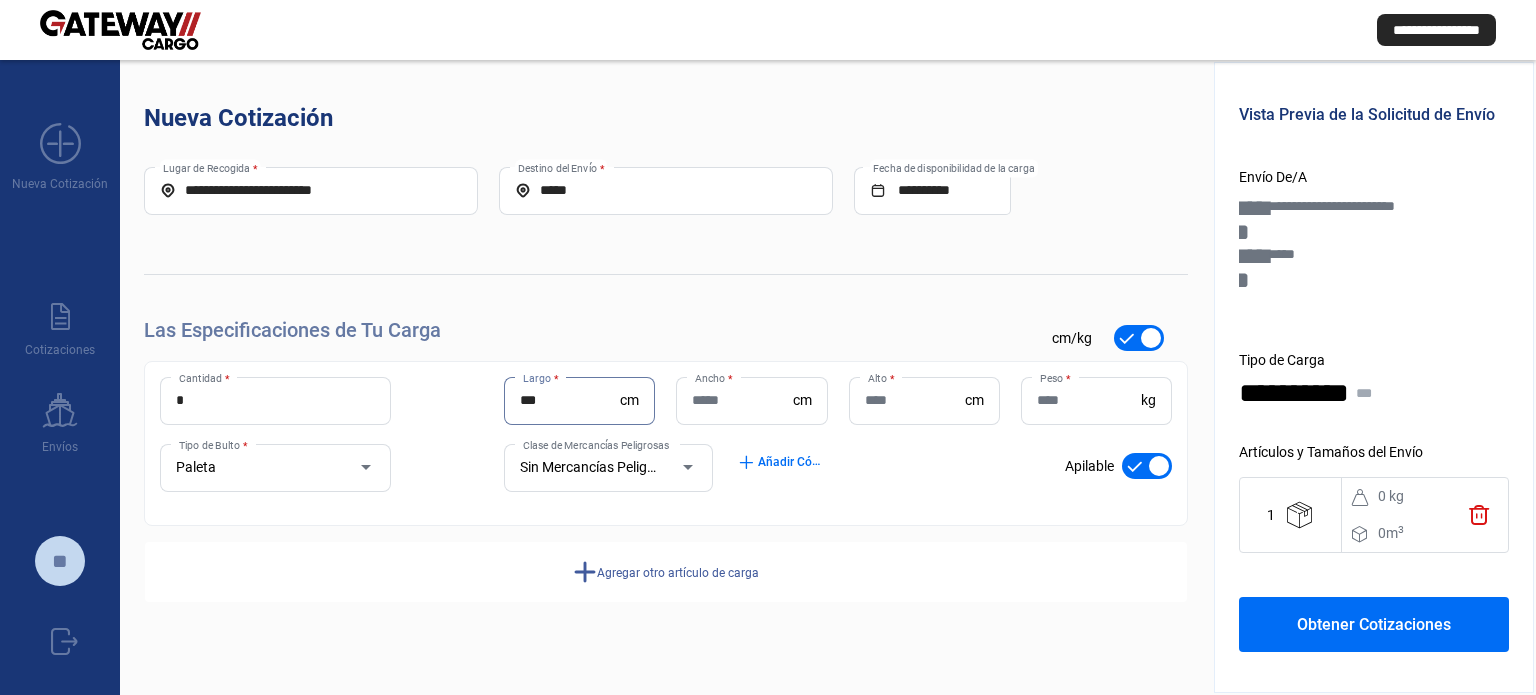 type on "***" 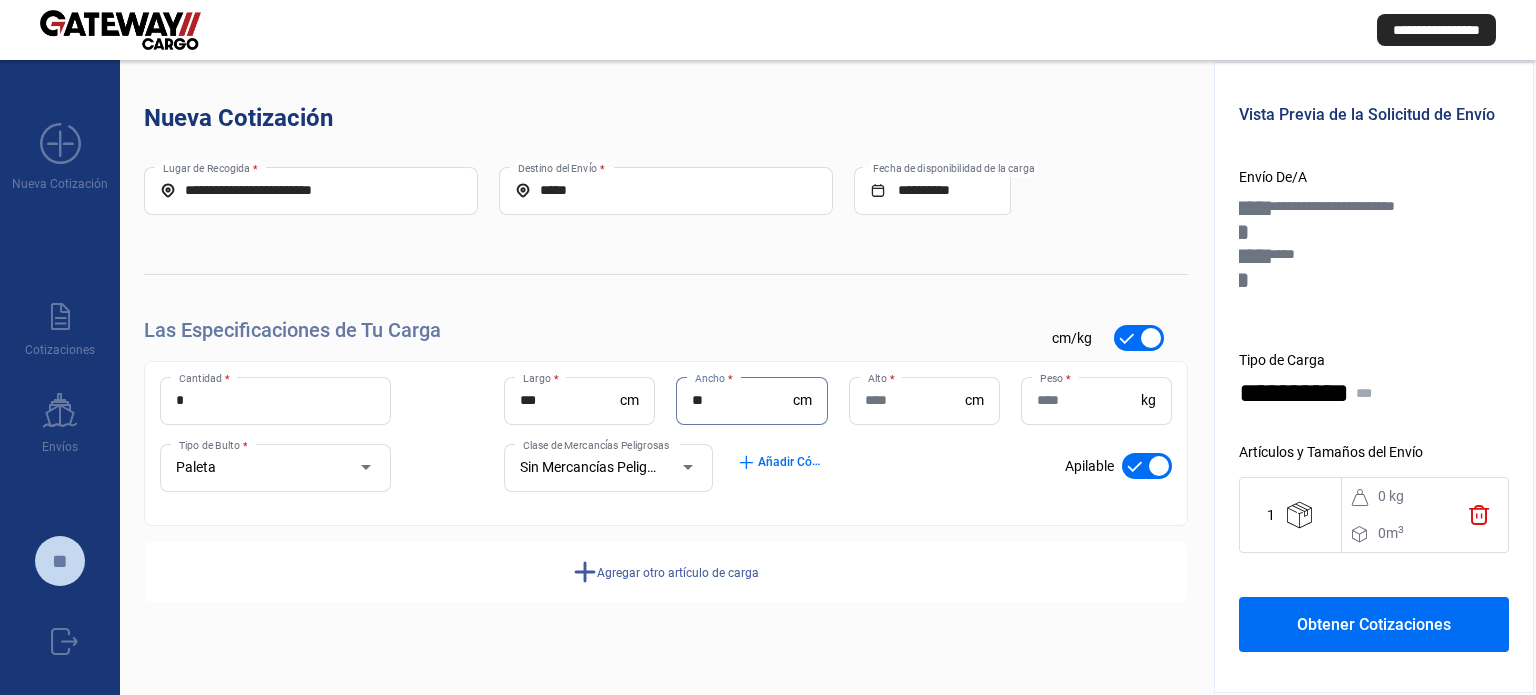 type on "**" 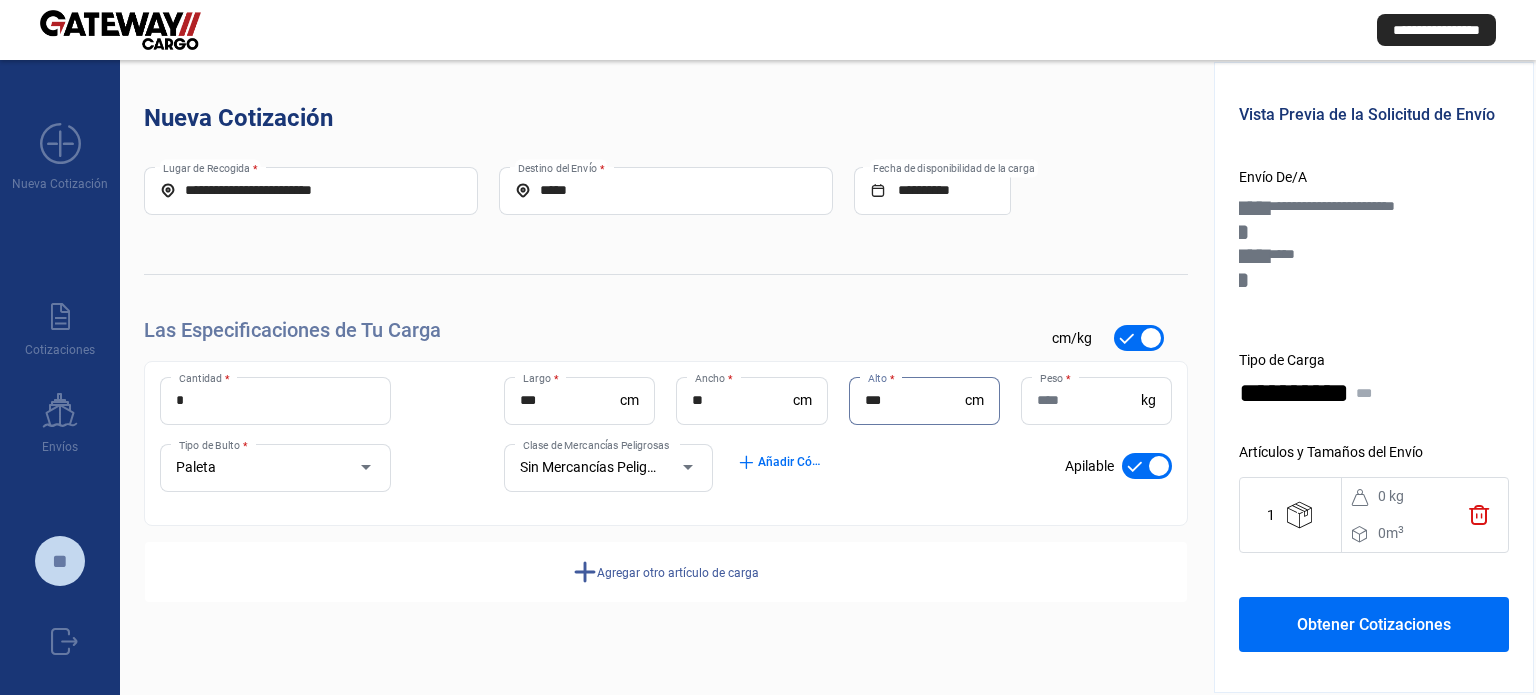type on "***" 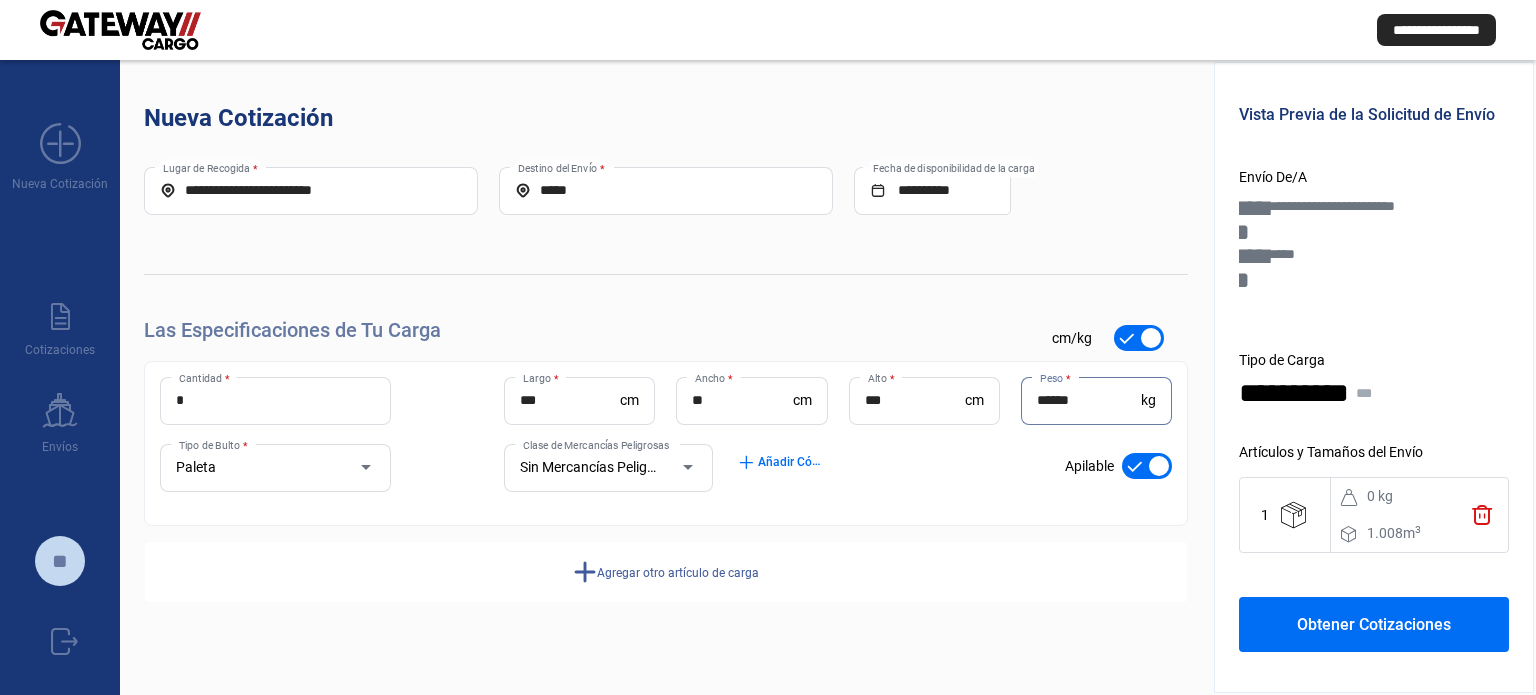 type on "******" 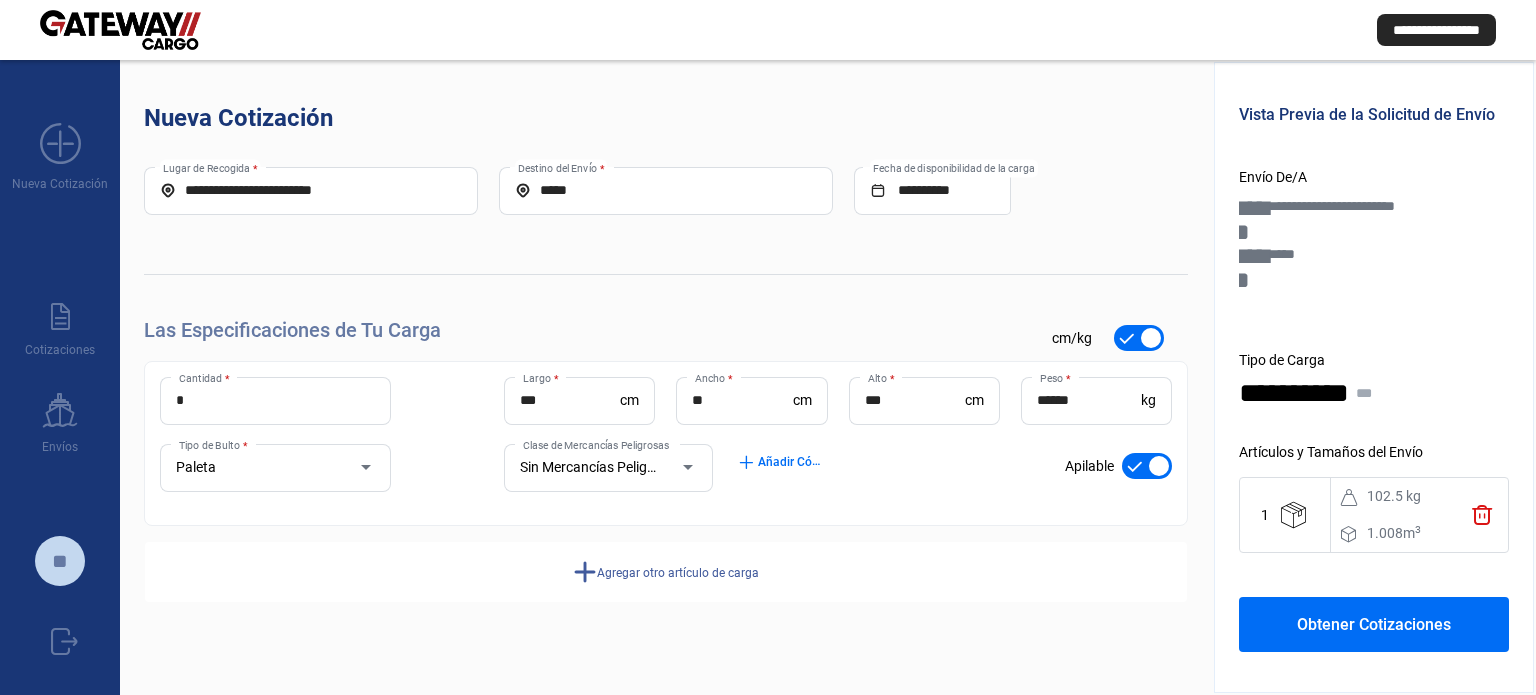 click on "Agregar otro artículo de carga" at bounding box center [678, 573] 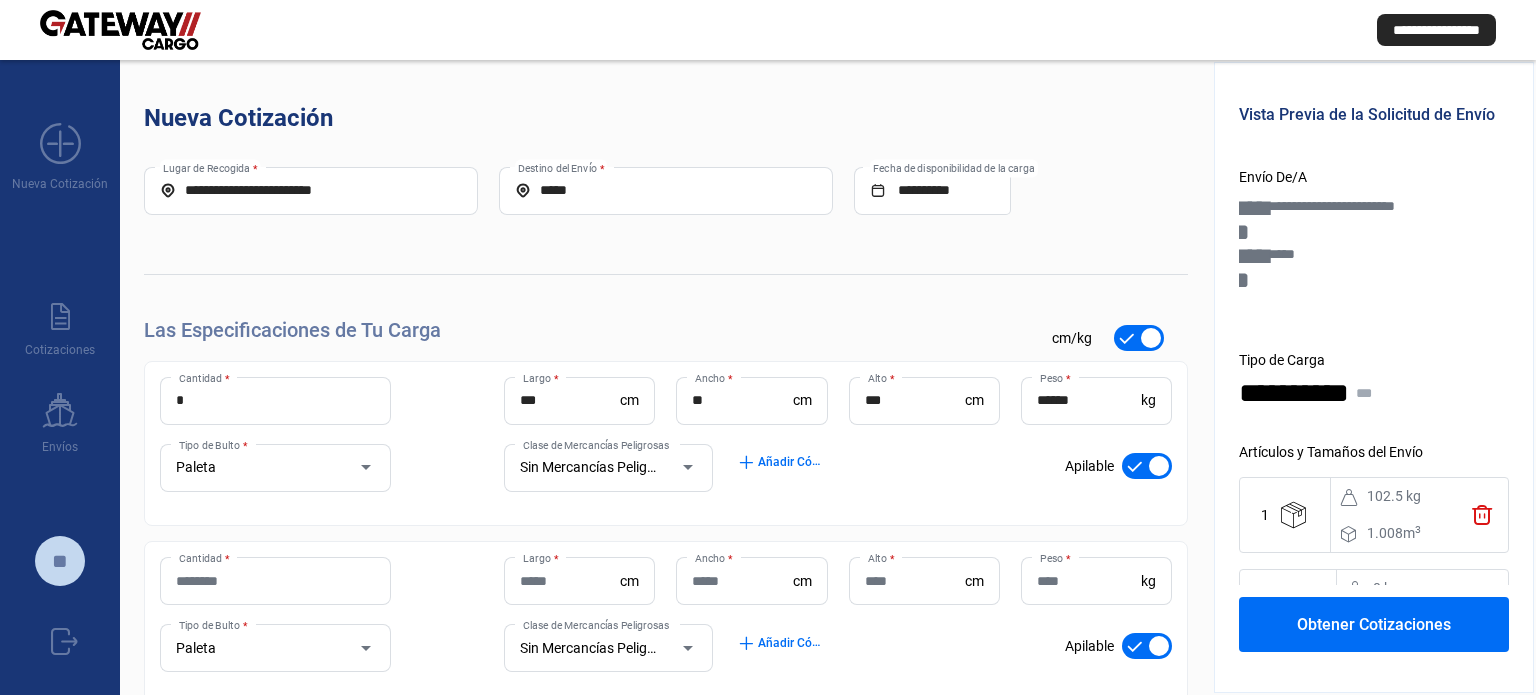 click on "Cantidad *" at bounding box center [275, 581] 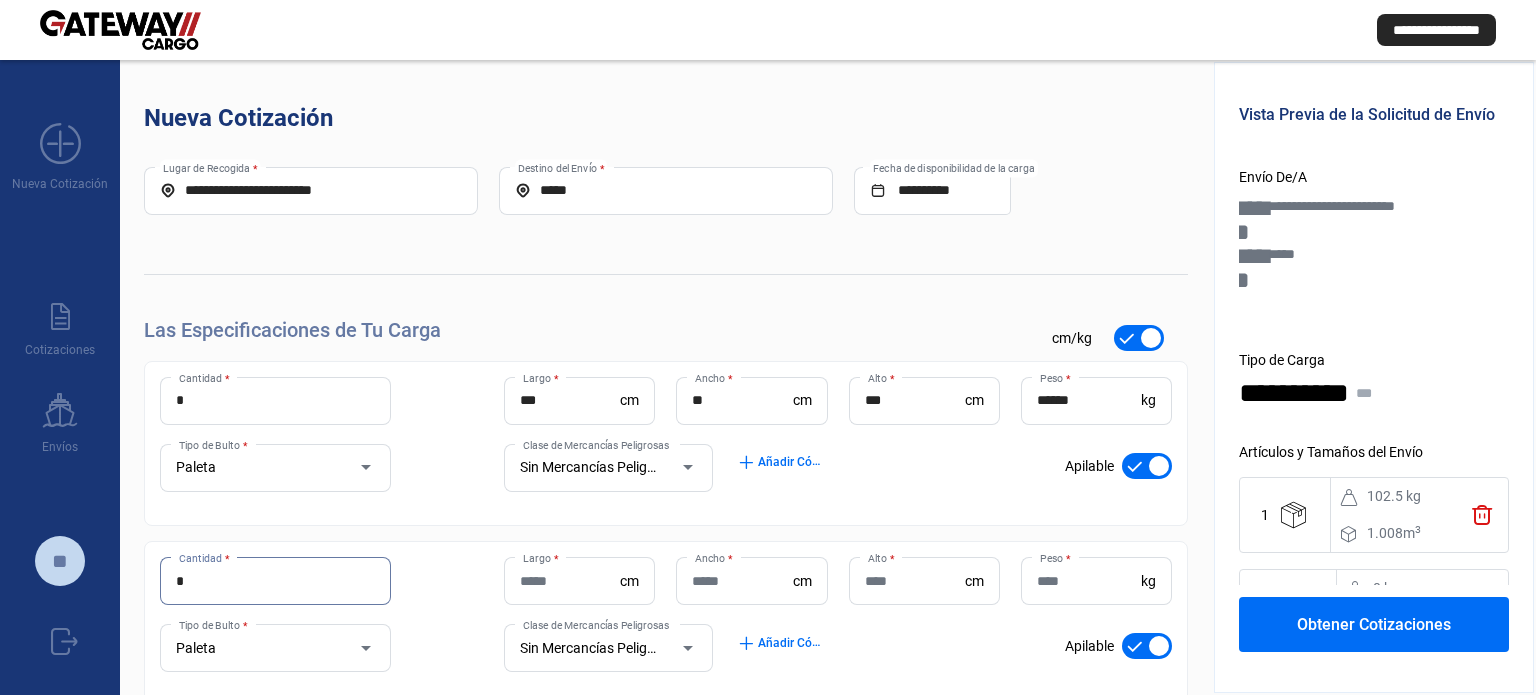 type on "*" 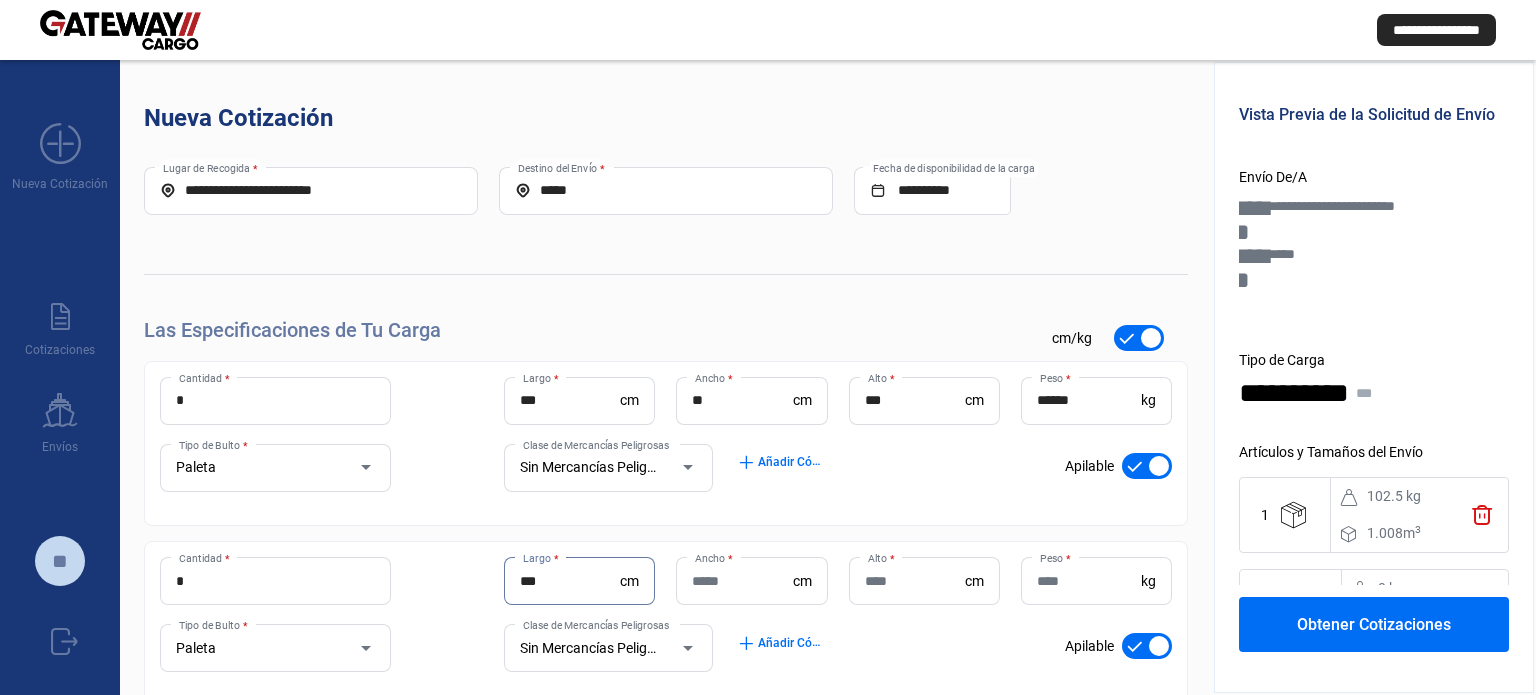 type on "***" 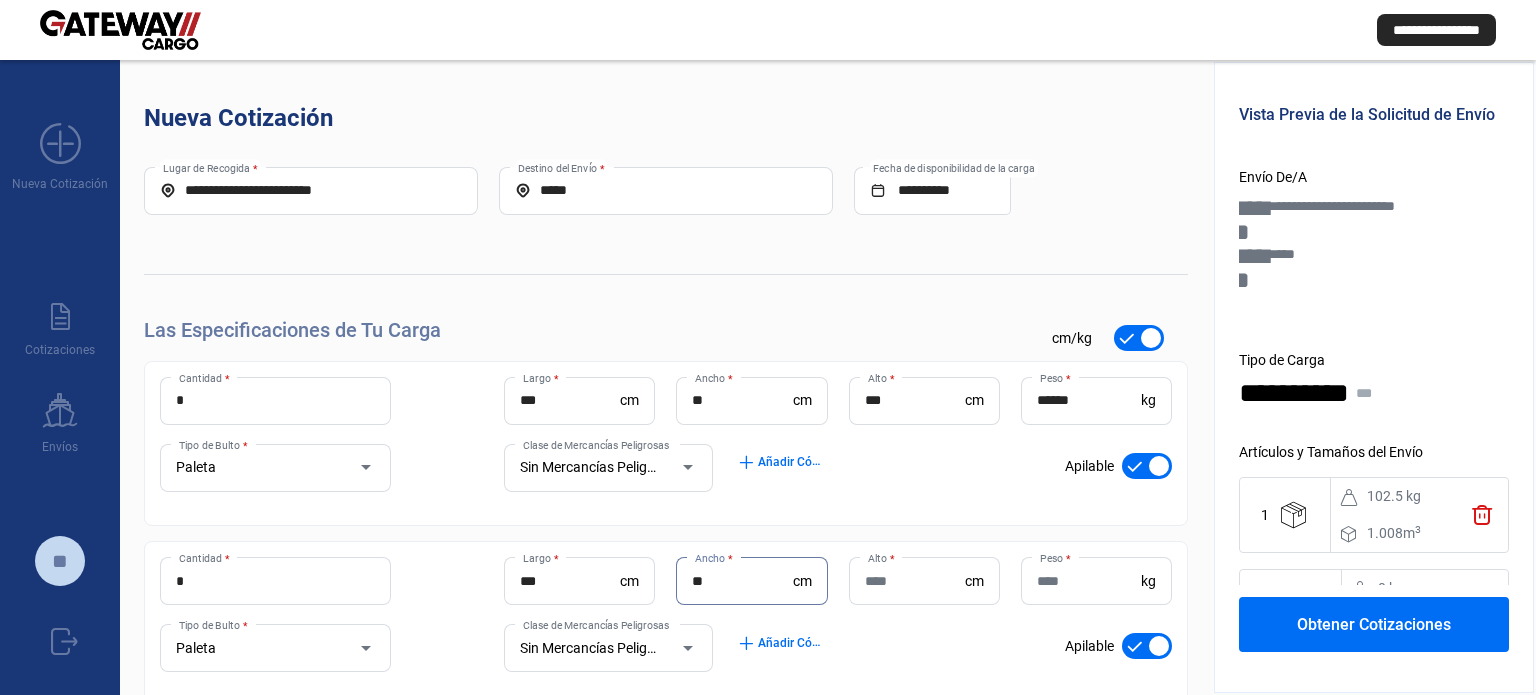 type on "**" 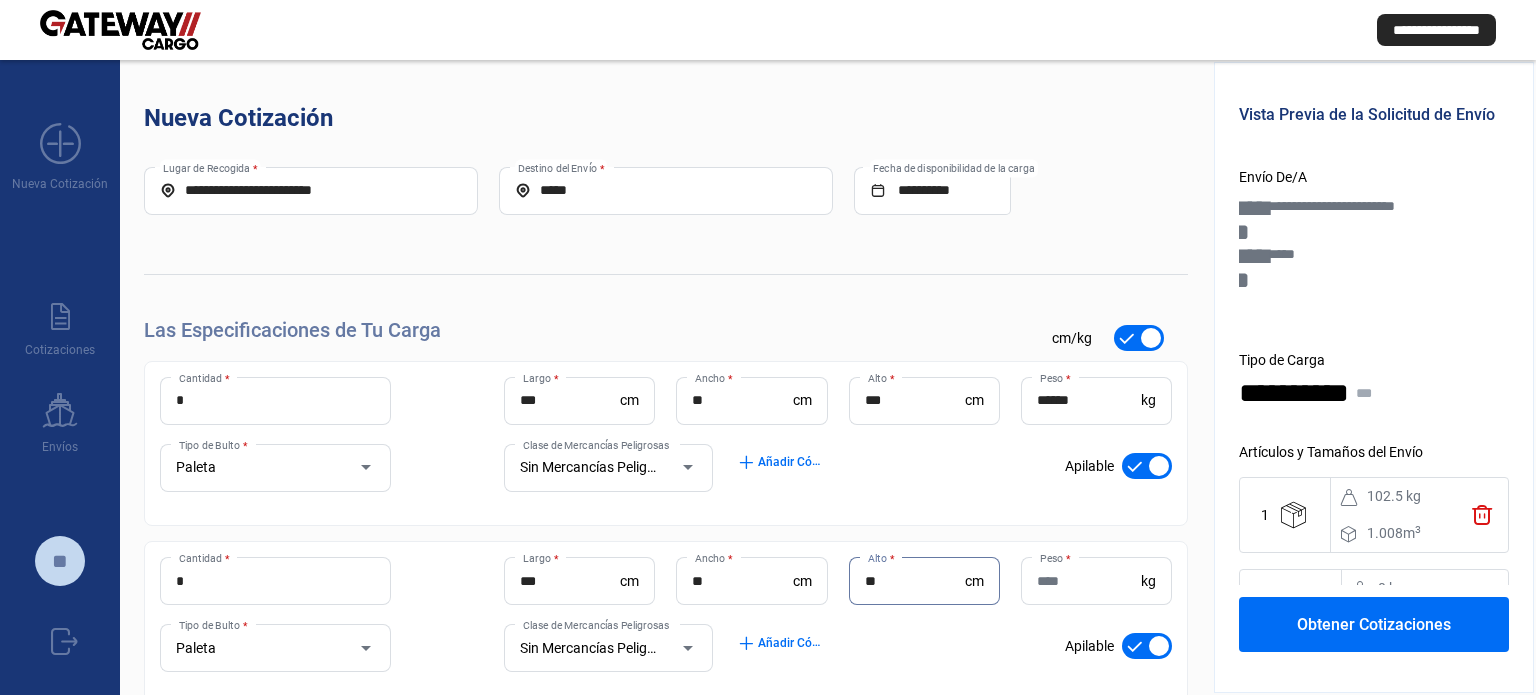 type on "**" 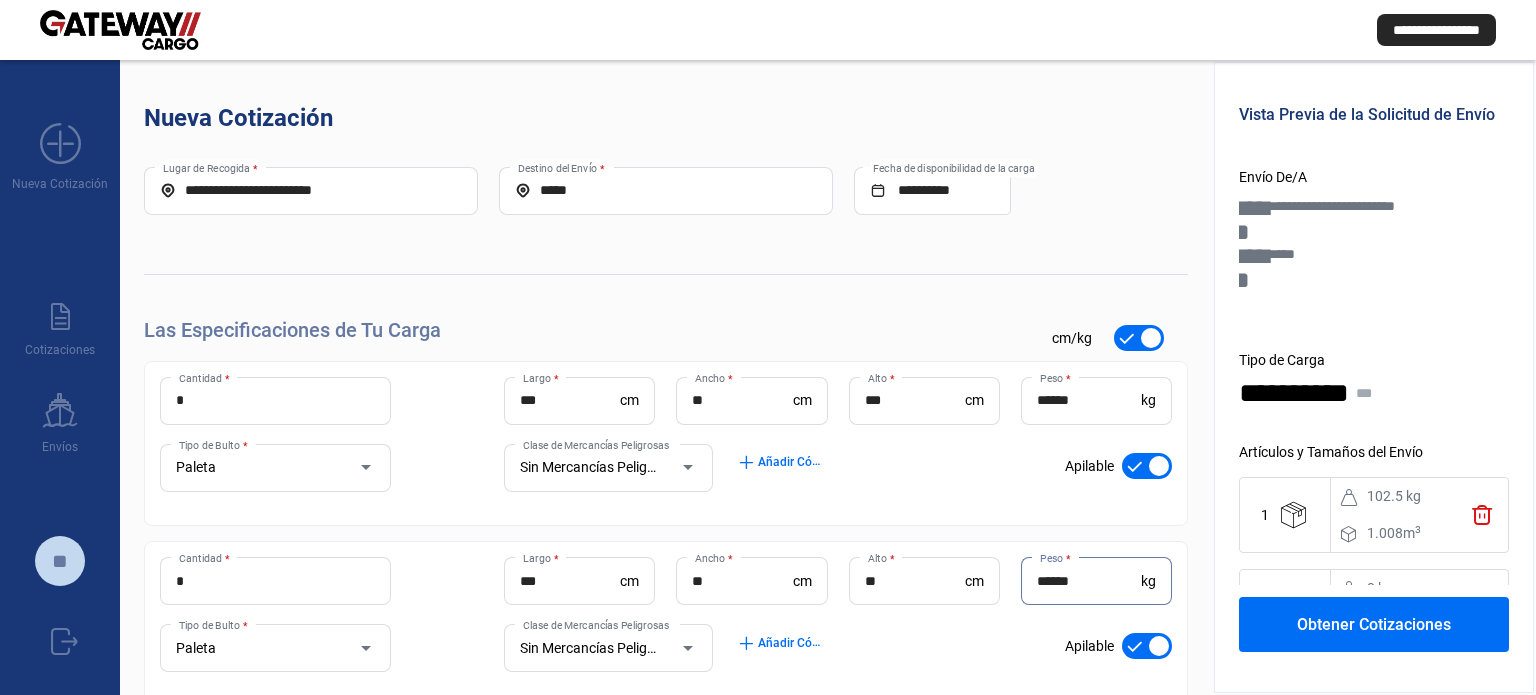 type on "******" 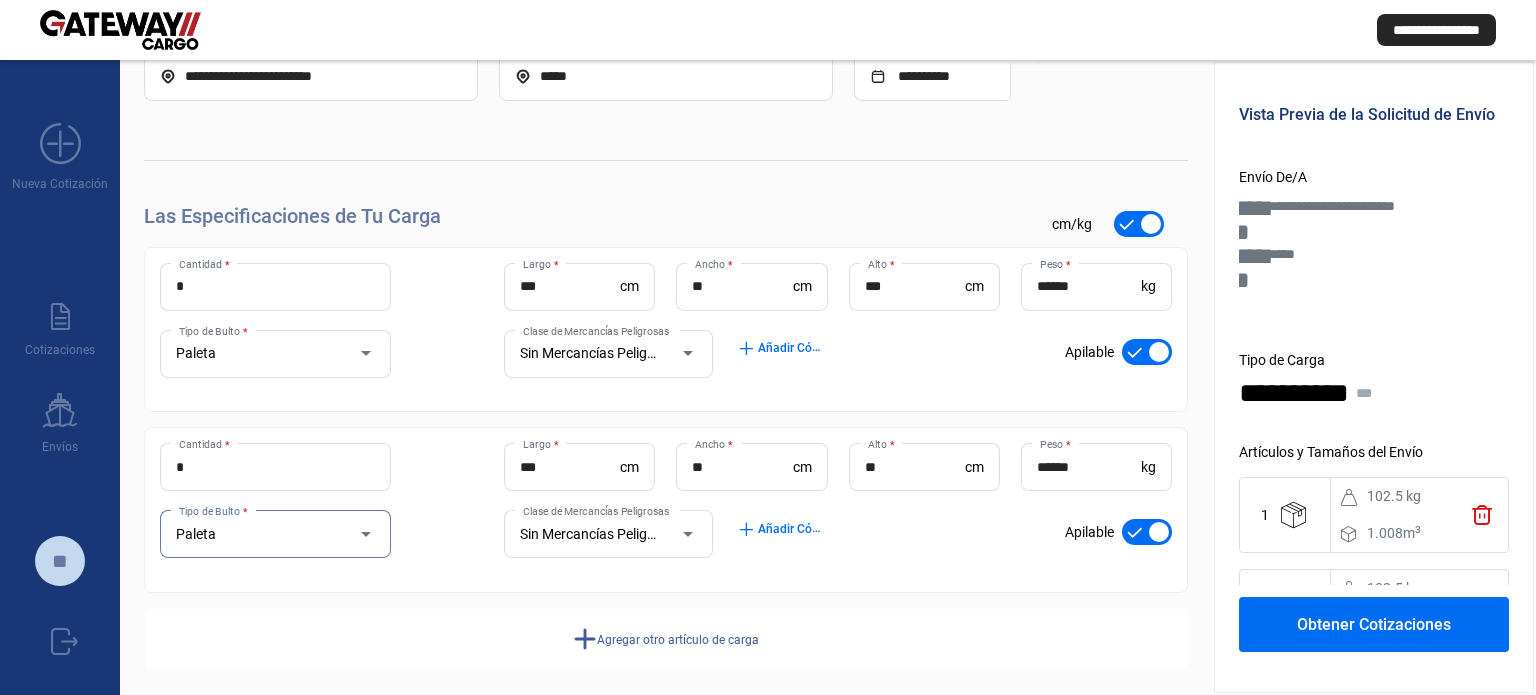 scroll, scrollTop: 128, scrollLeft: 0, axis: vertical 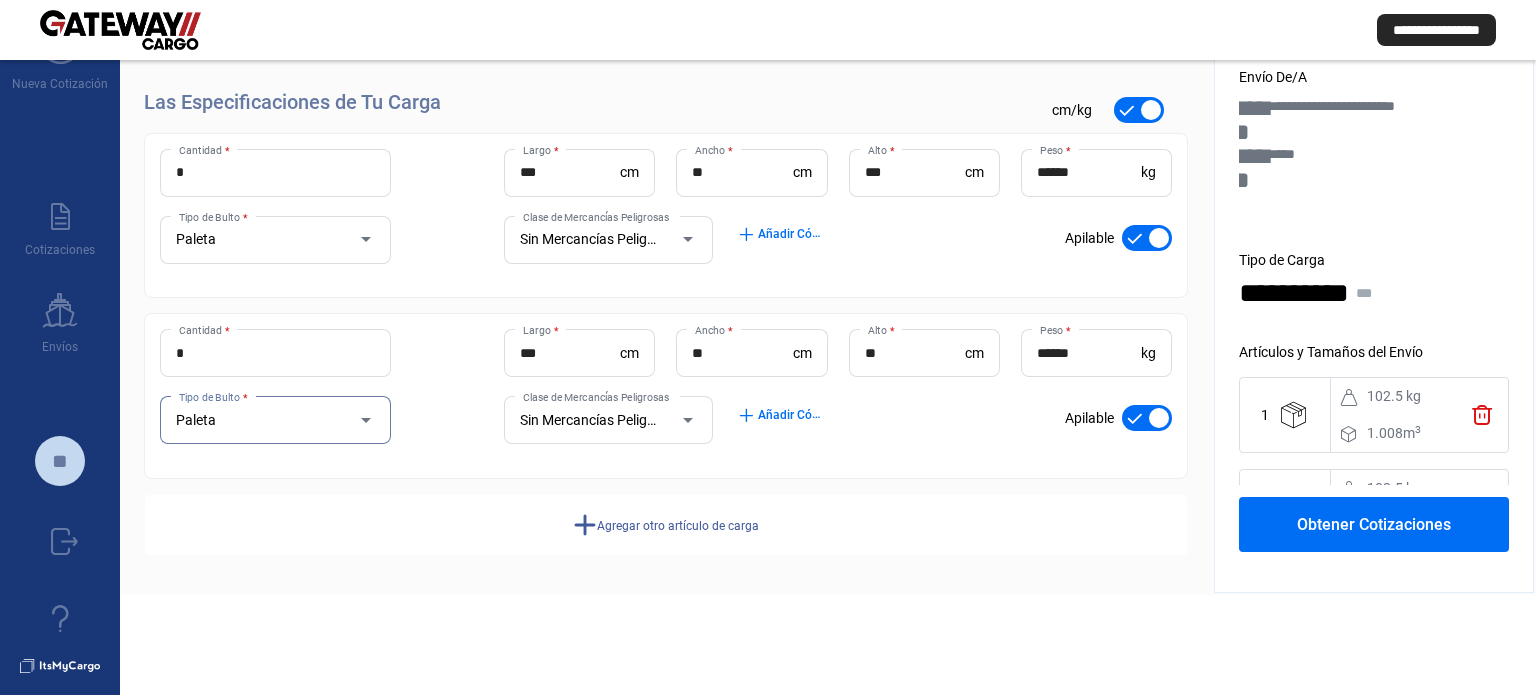 click on "Obtener Cotizaciones" at bounding box center [1374, 524] 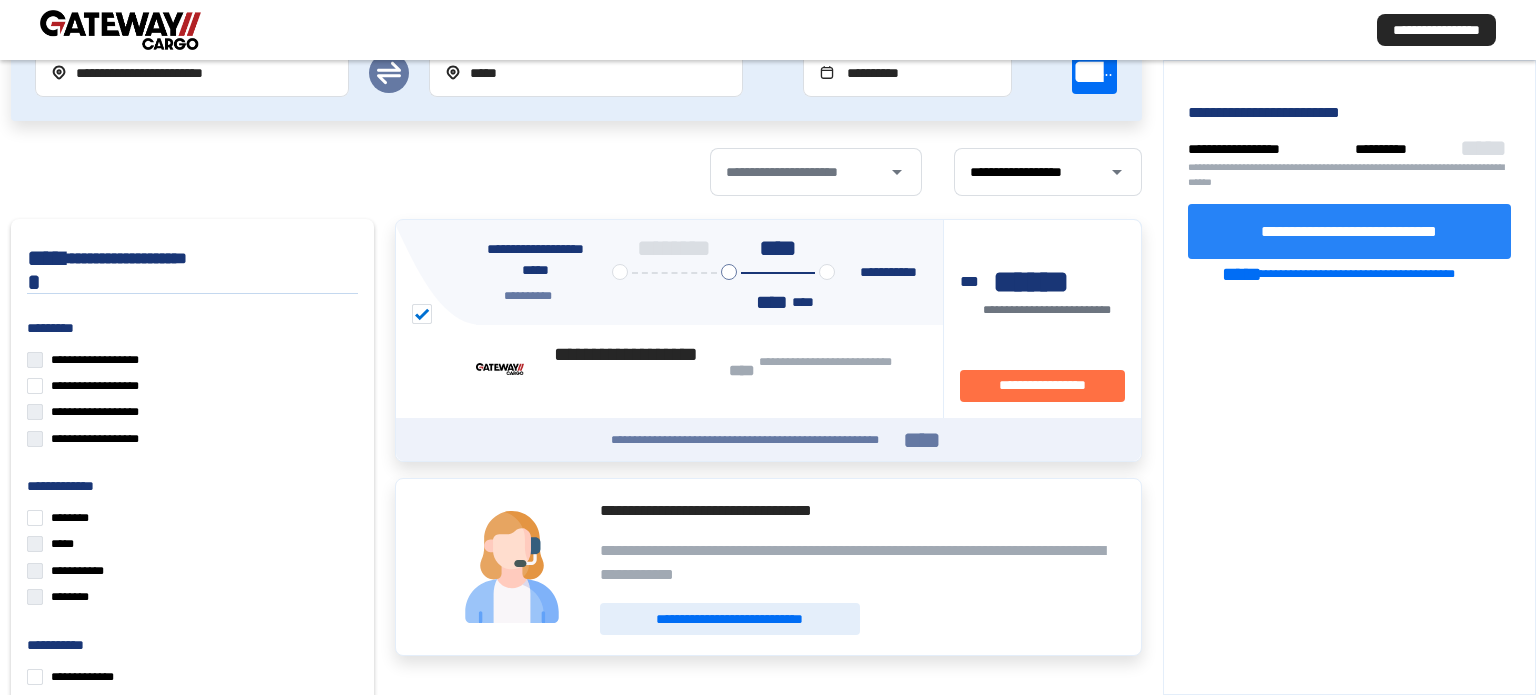 click on "**********" at bounding box center (1349, 230) 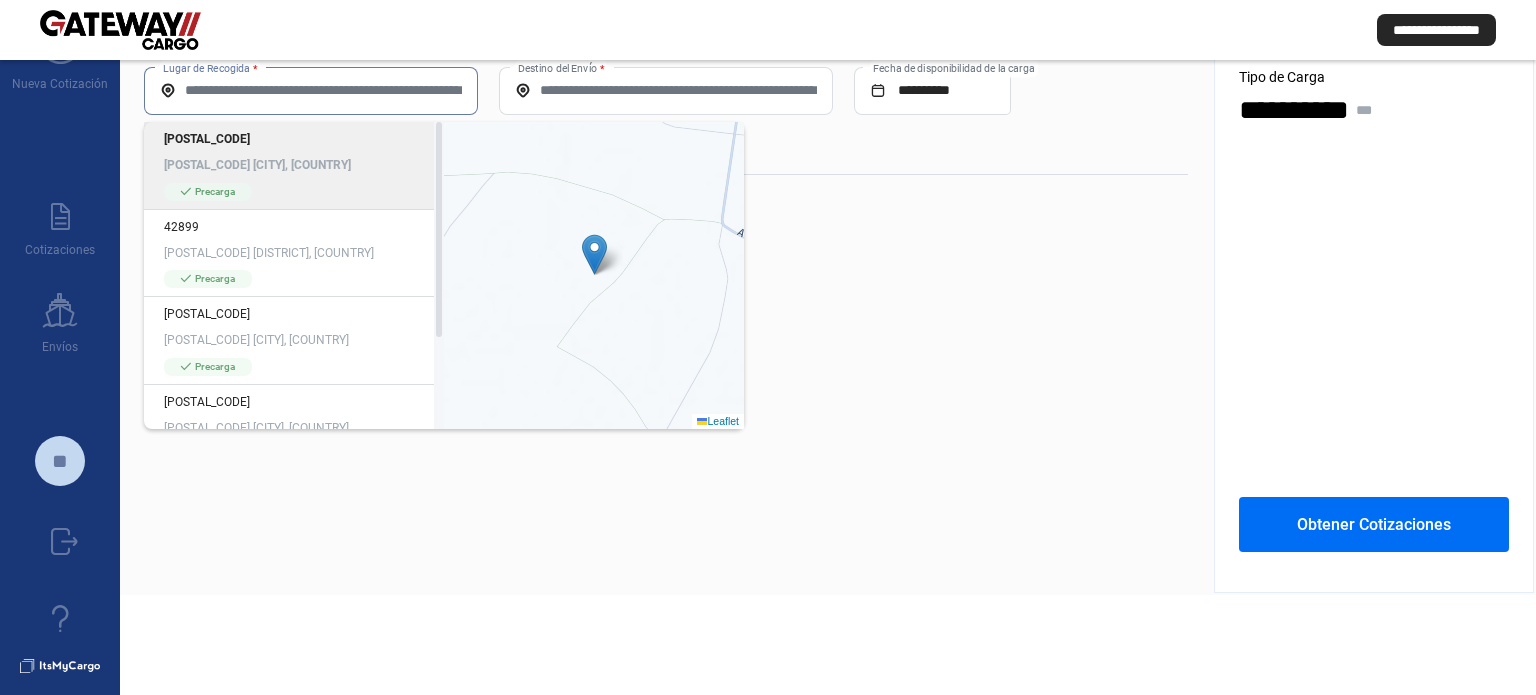 click on "Lugar de Recogida *" at bounding box center (311, 90) 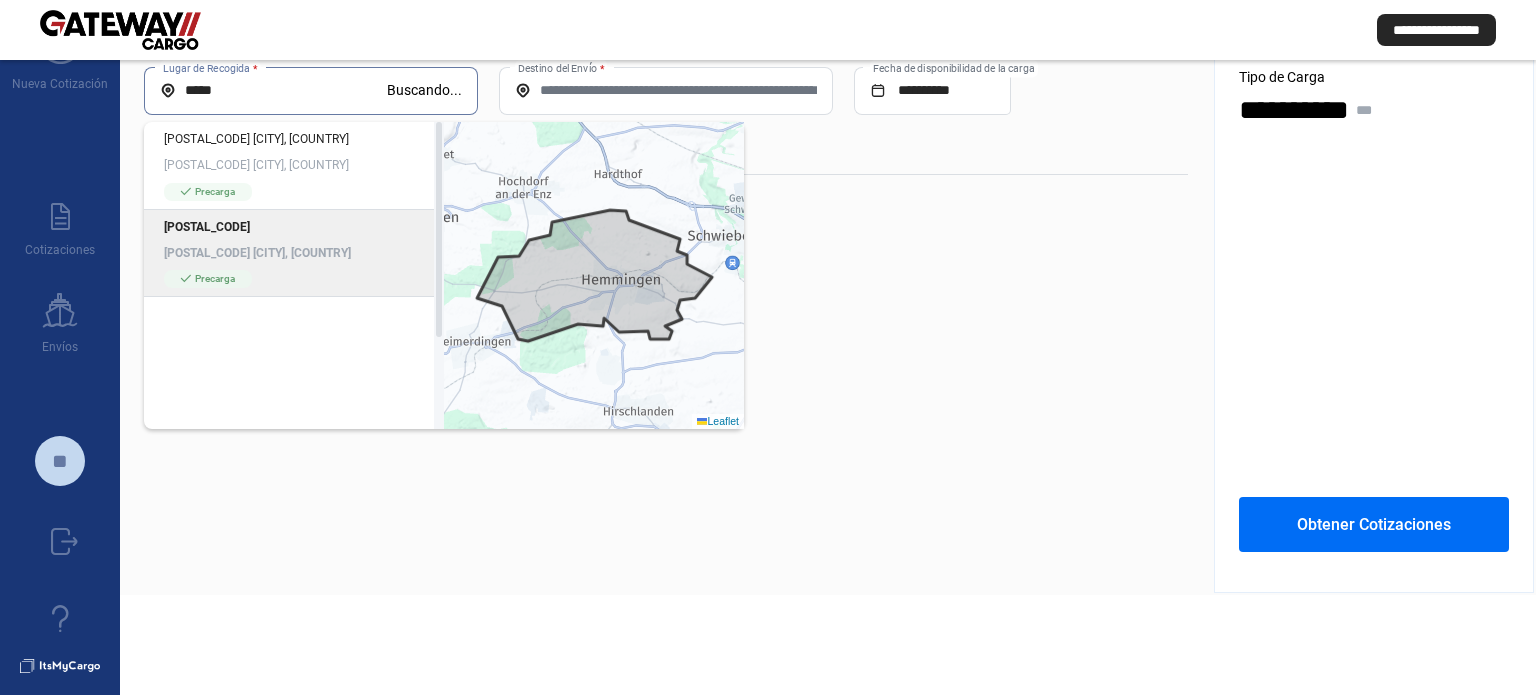 type on "*****" 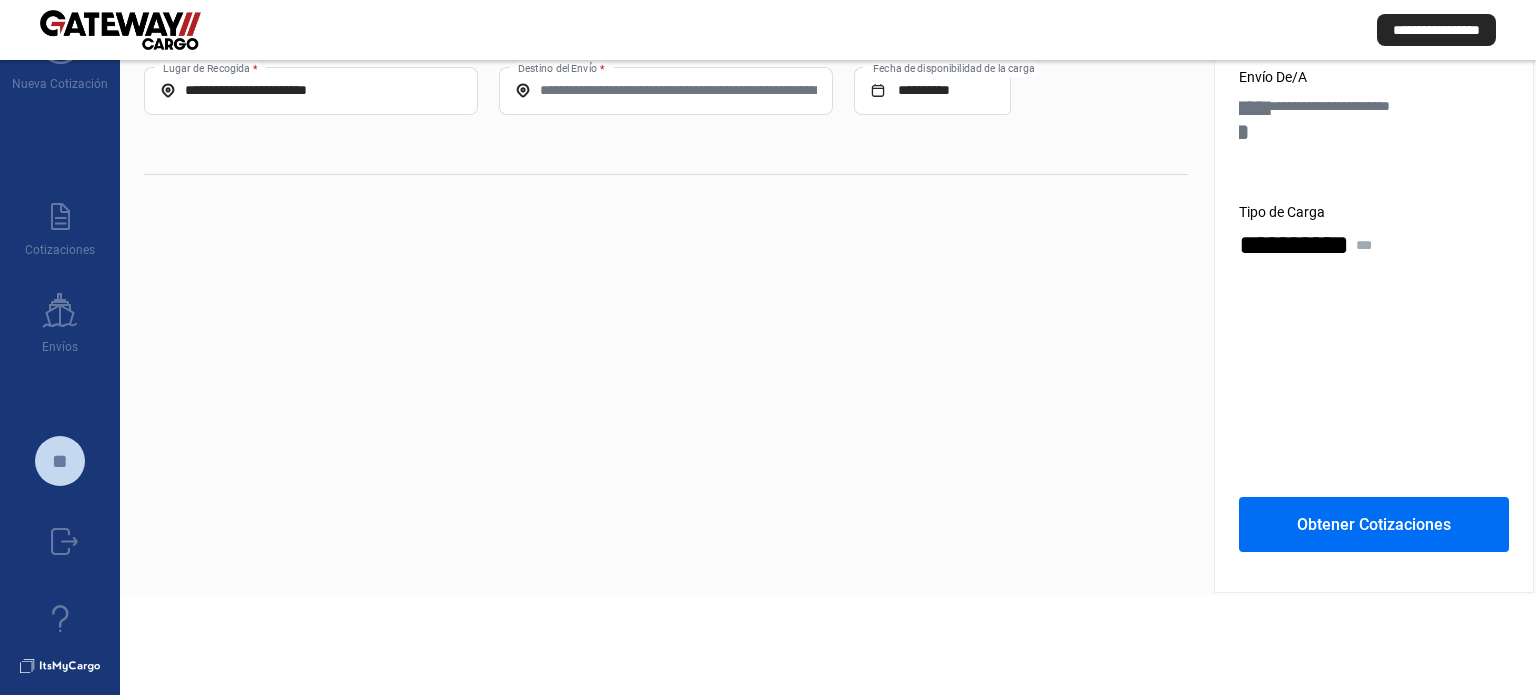 click on "Destino del Envío *" at bounding box center [666, 90] 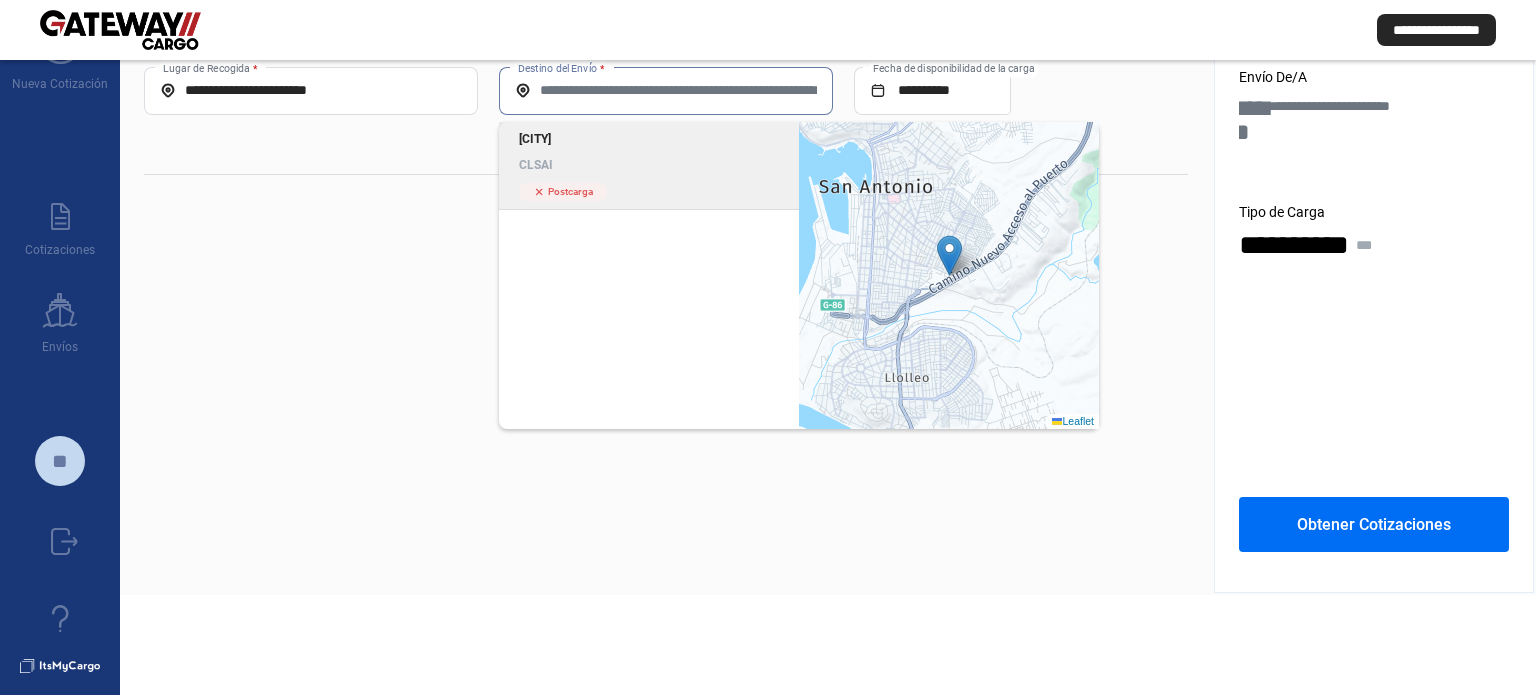 click on "CLSAI" at bounding box center (649, 165) 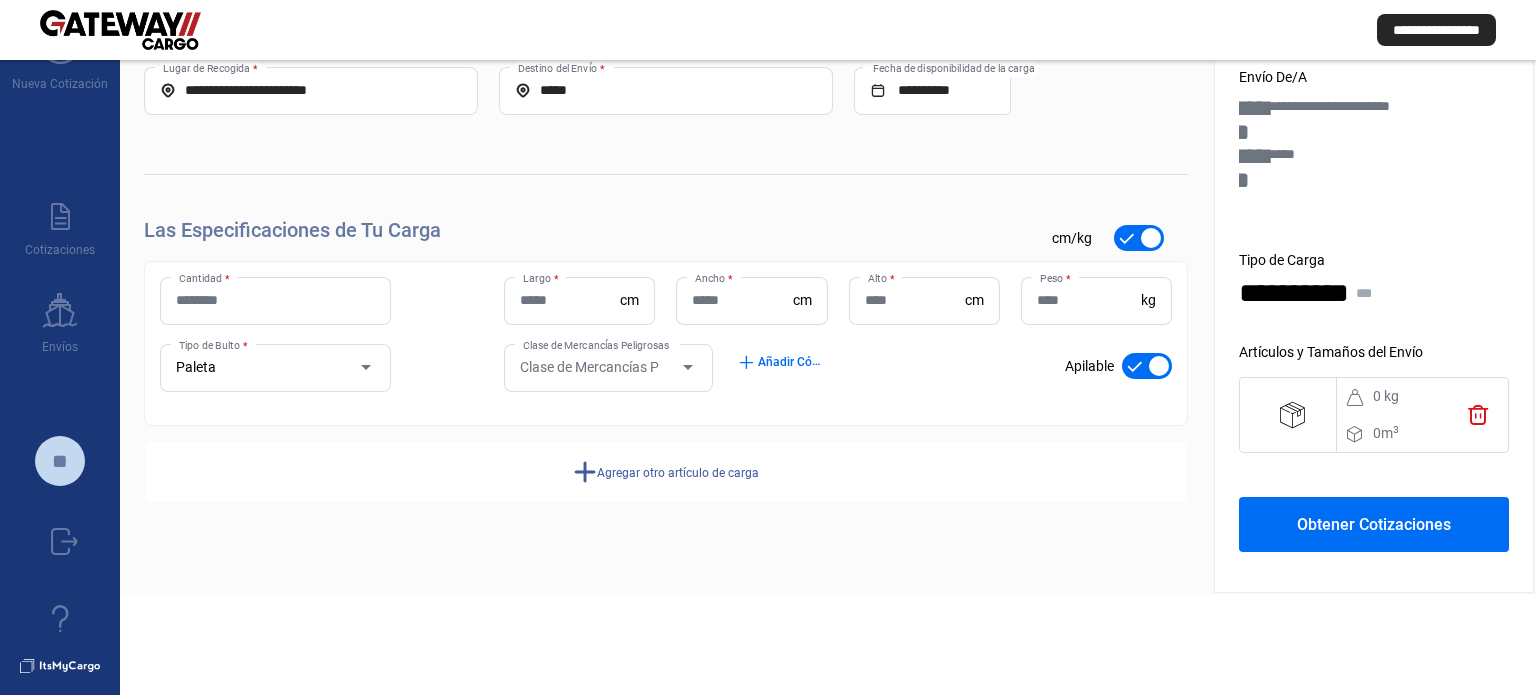click on "Cantidad *" at bounding box center [275, 301] 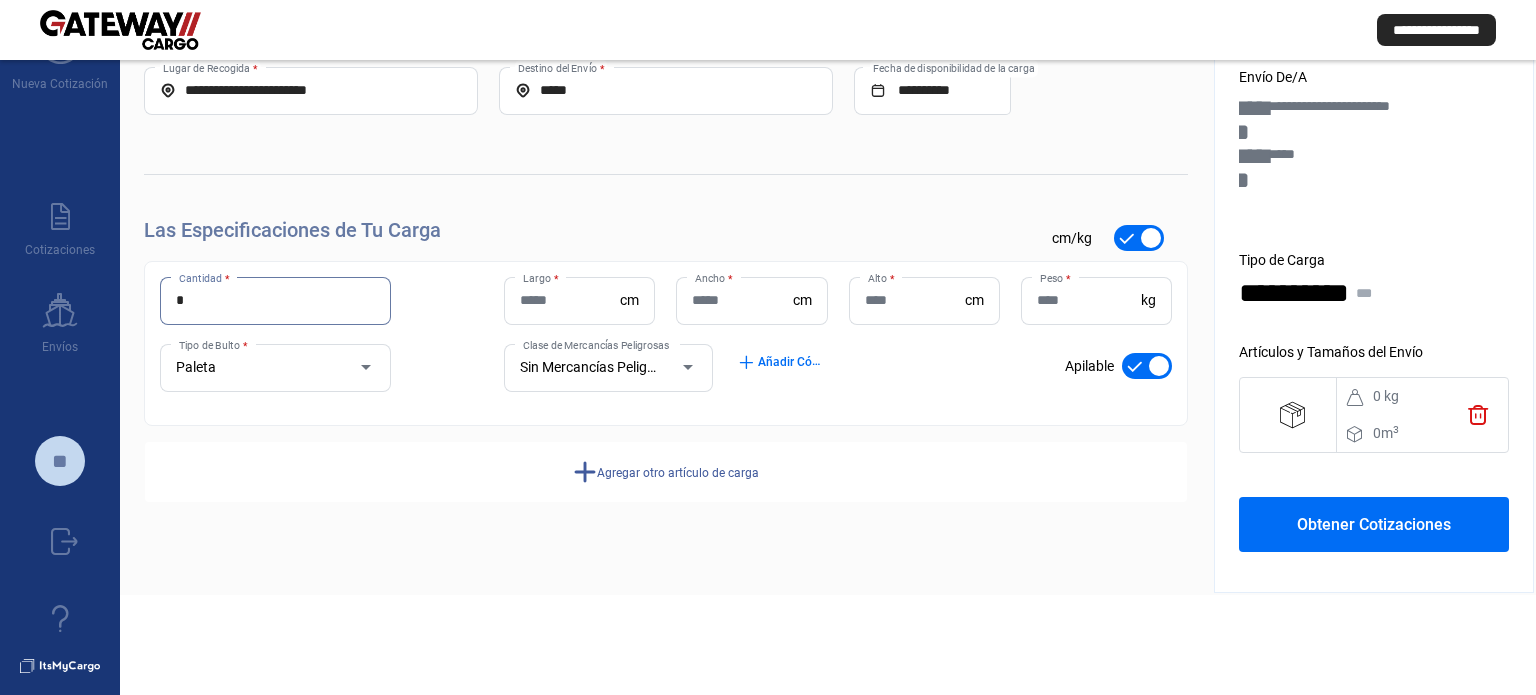 type on "*" 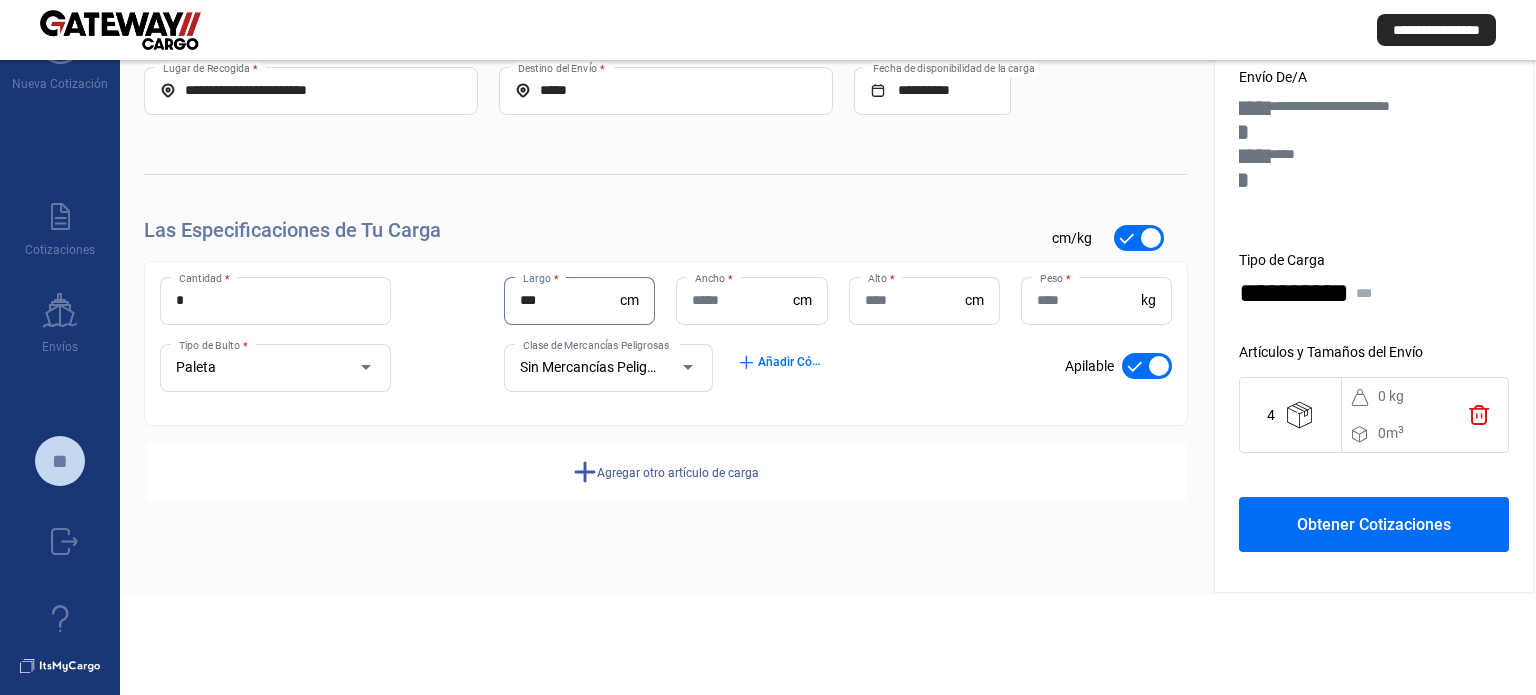 type on "***" 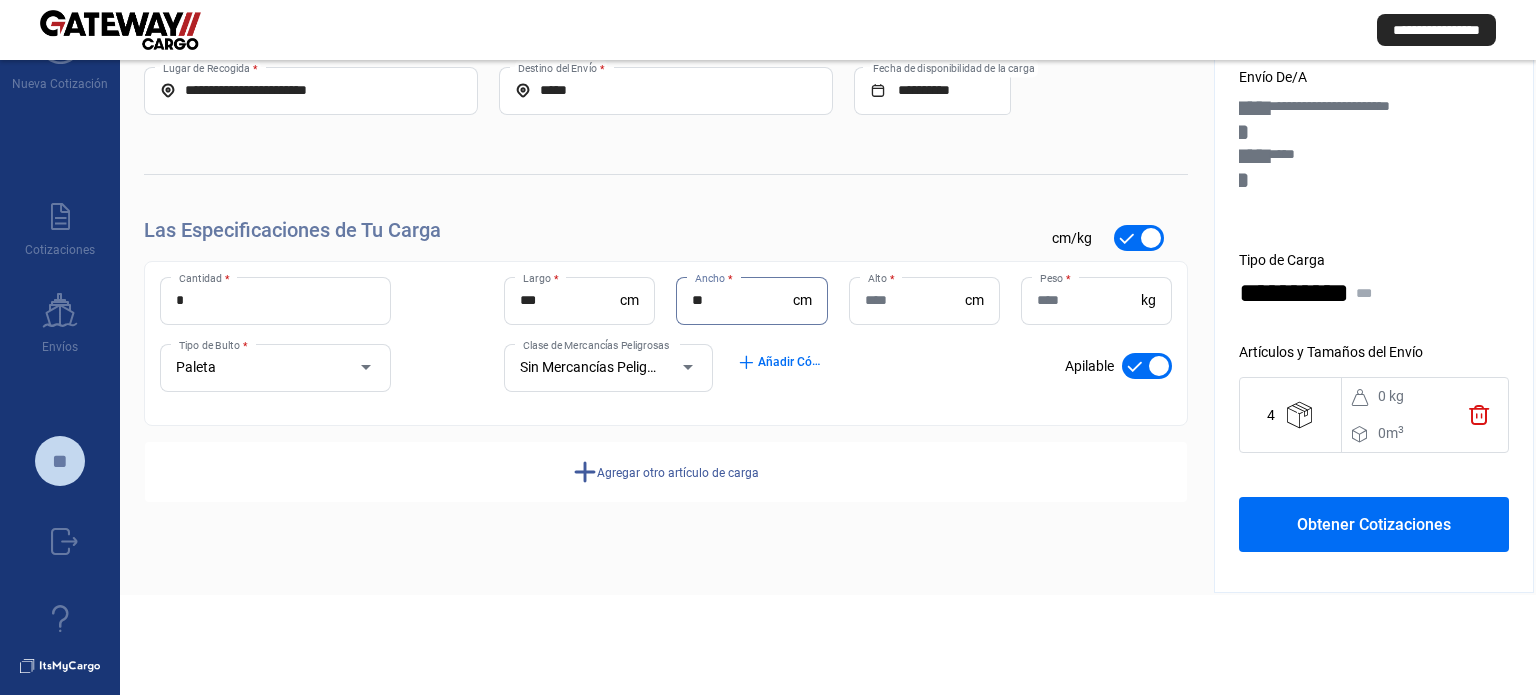 type on "**" 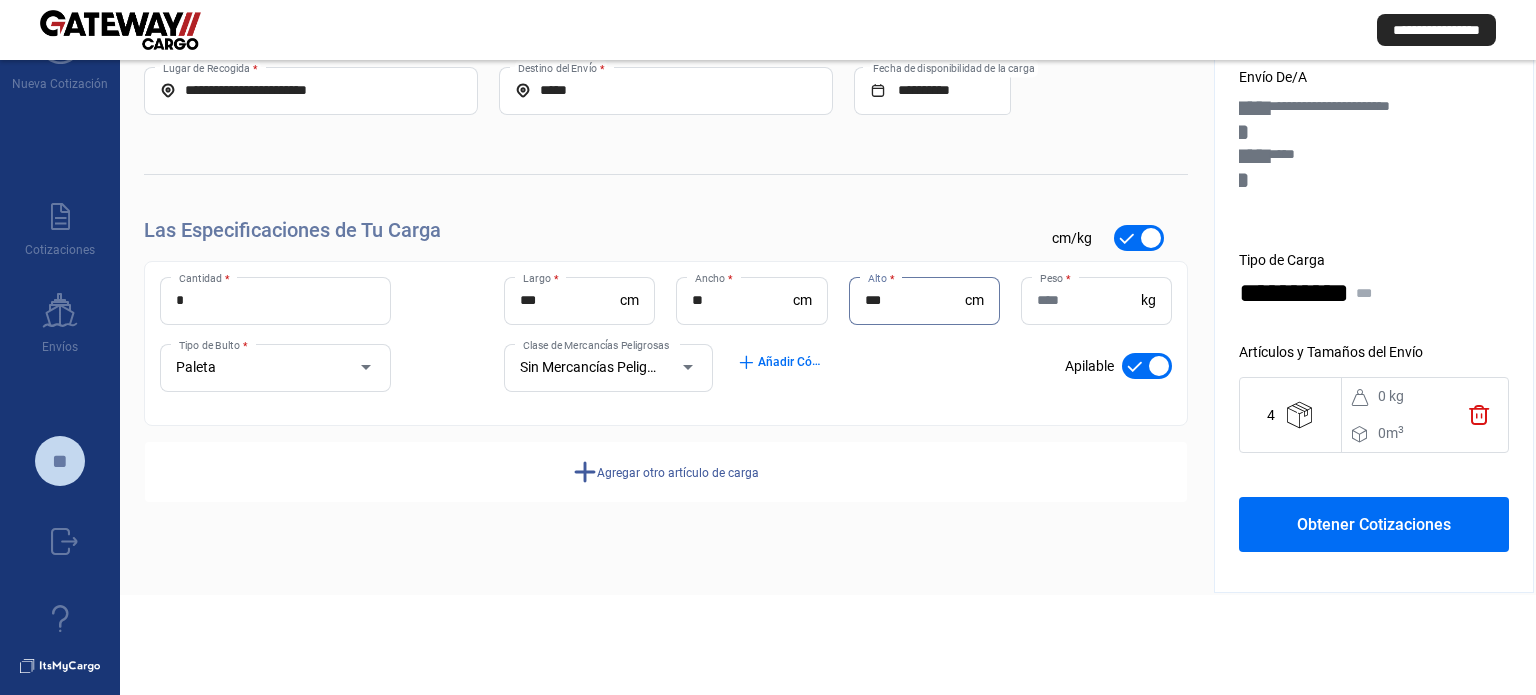 type on "***" 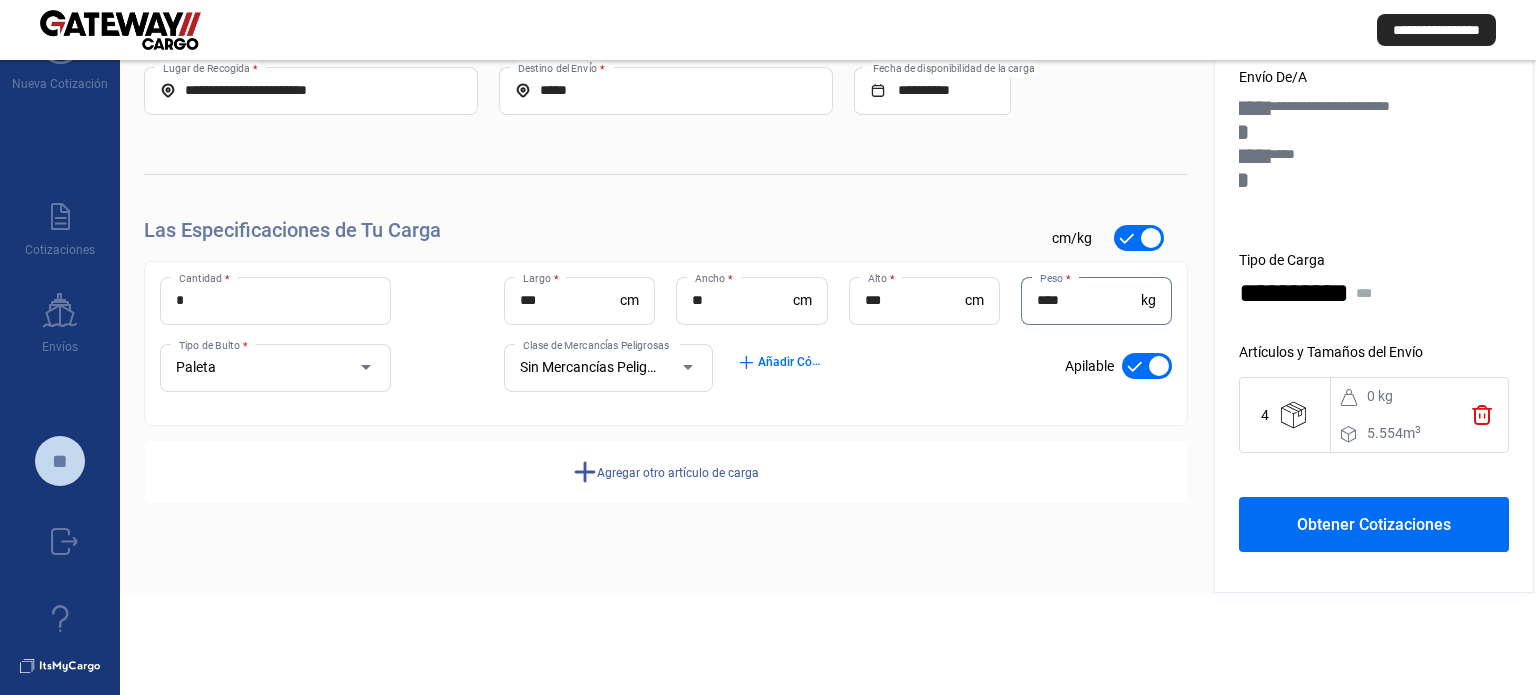 type on "****" 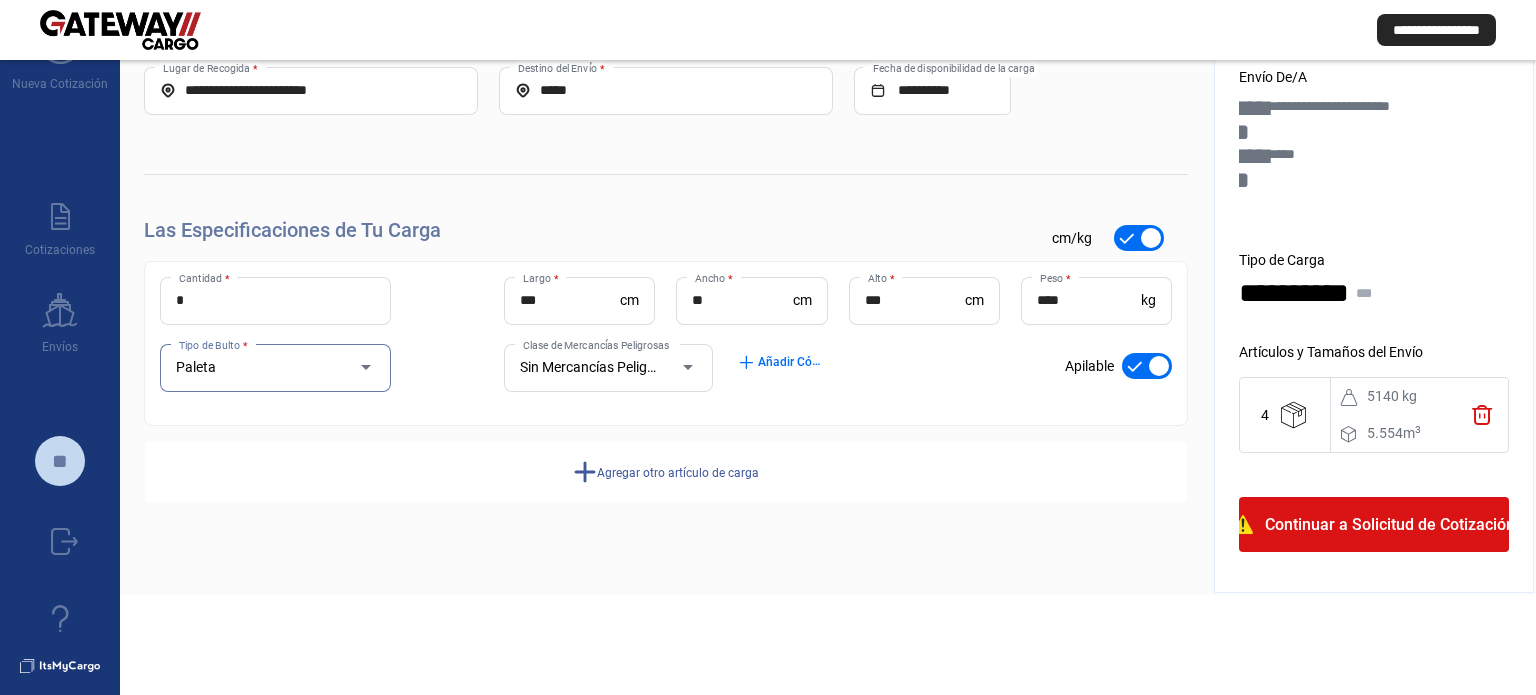 scroll, scrollTop: 0, scrollLeft: 0, axis: both 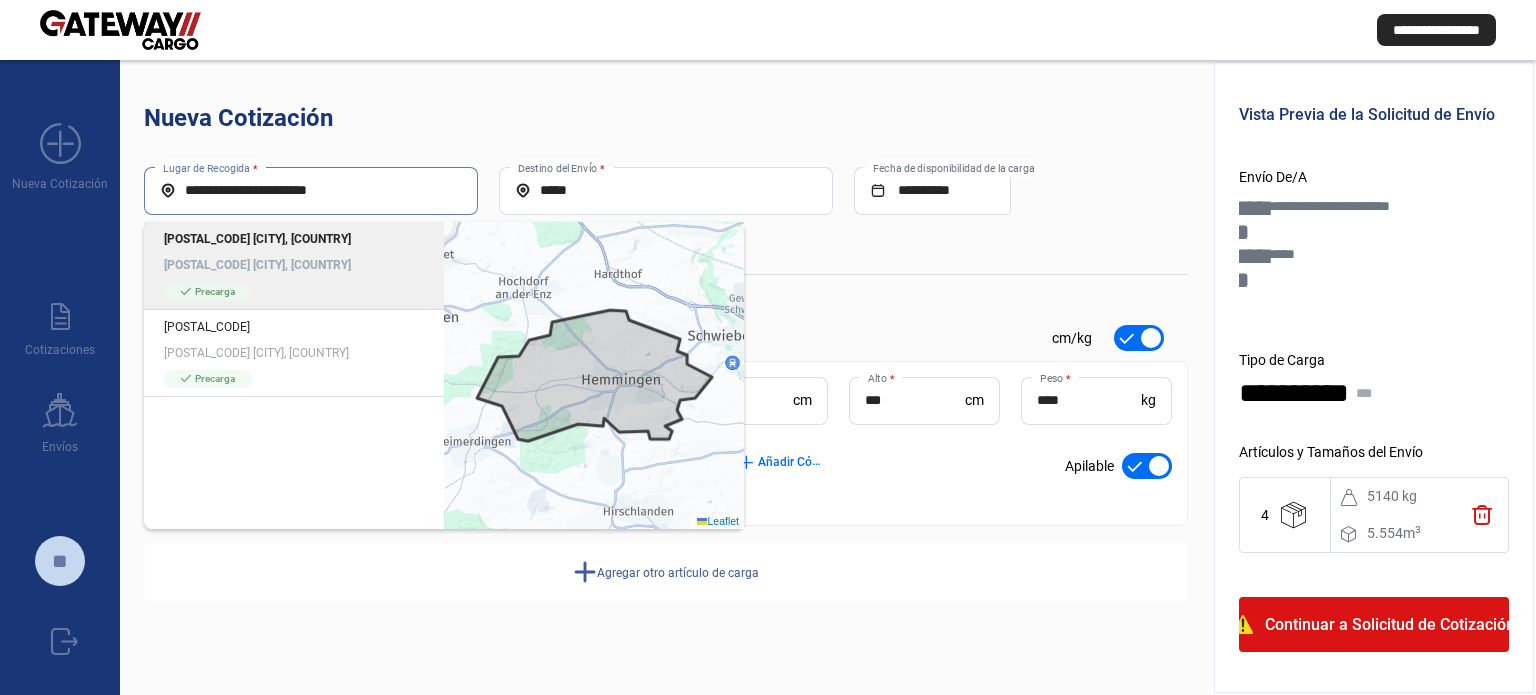 drag, startPoint x: 380, startPoint y: 187, endPoint x: 0, endPoint y: 197, distance: 380.13156 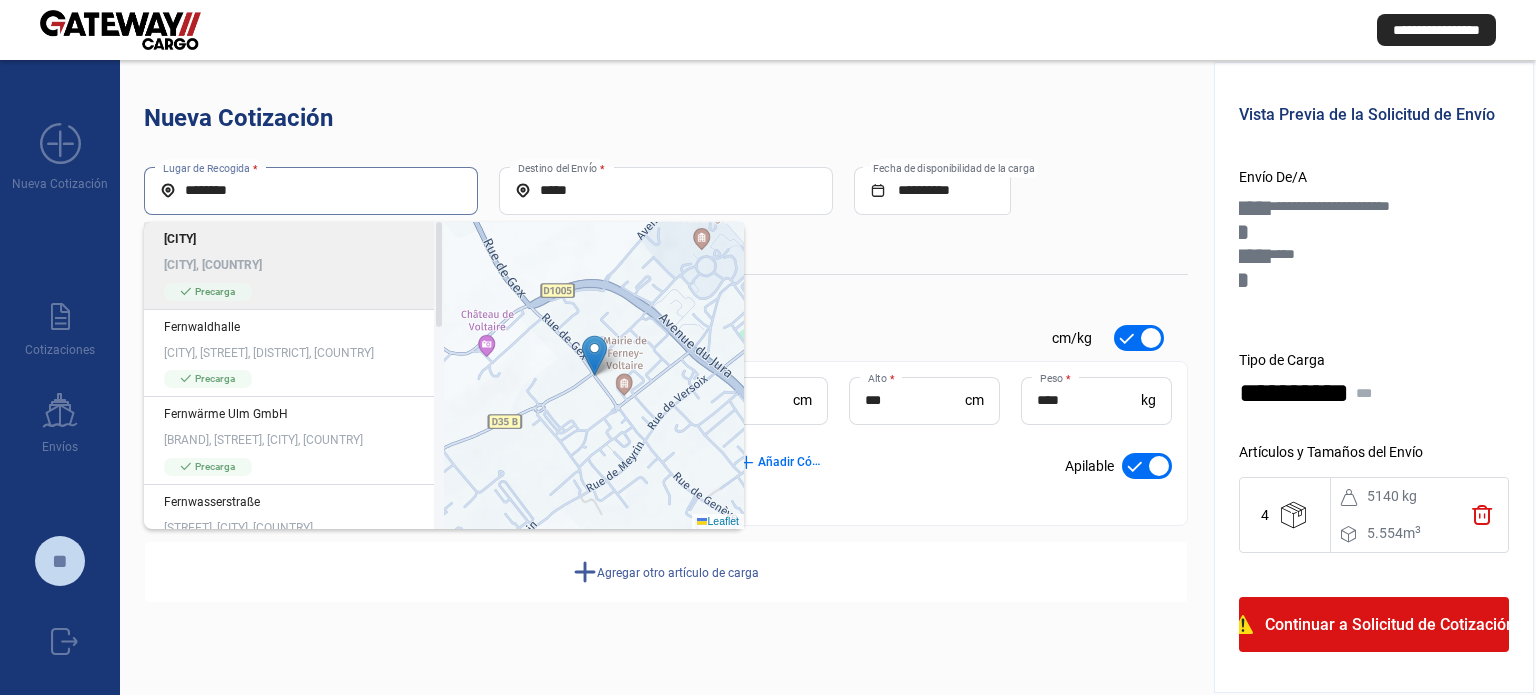 type on "********" 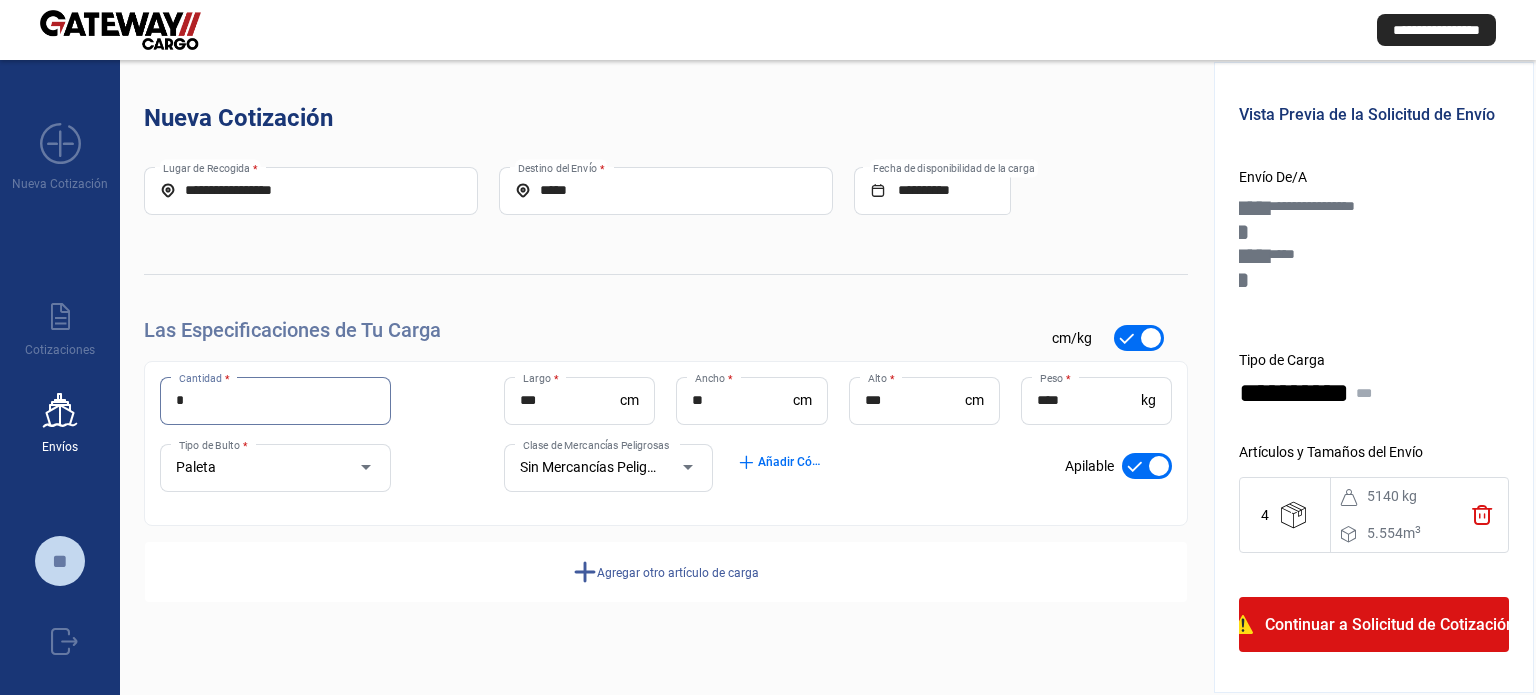 drag, startPoint x: 149, startPoint y: 394, endPoint x: 24, endPoint y: 402, distance: 125.25574 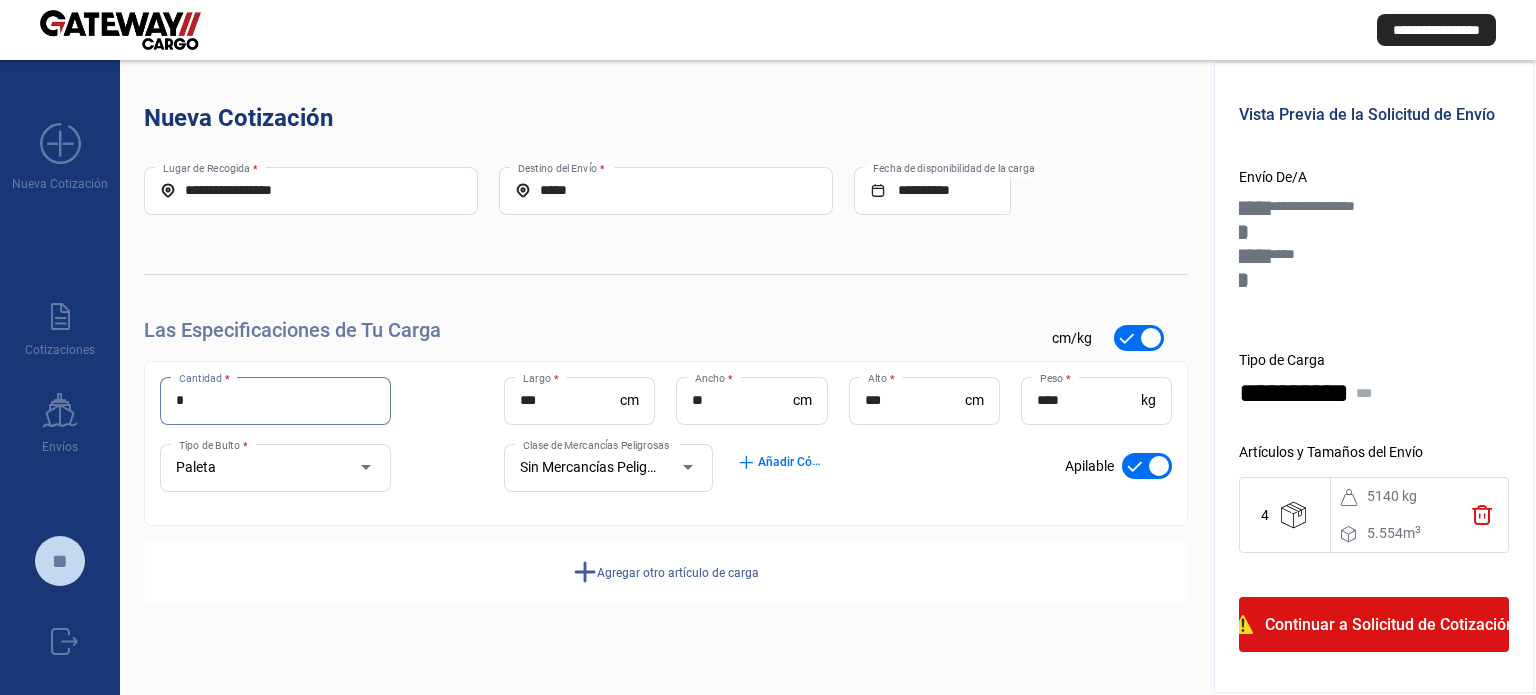 type on "*" 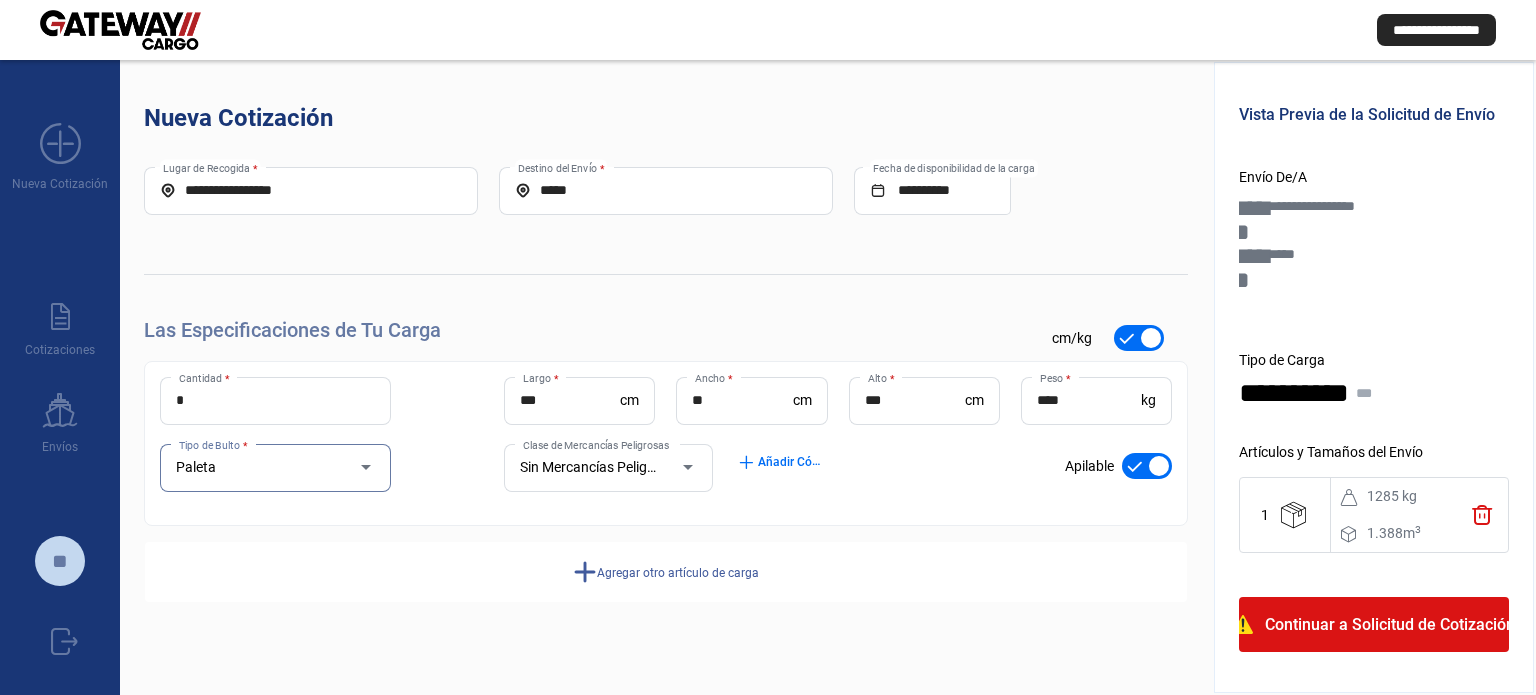 click on "Paleta" at bounding box center [256, 468] 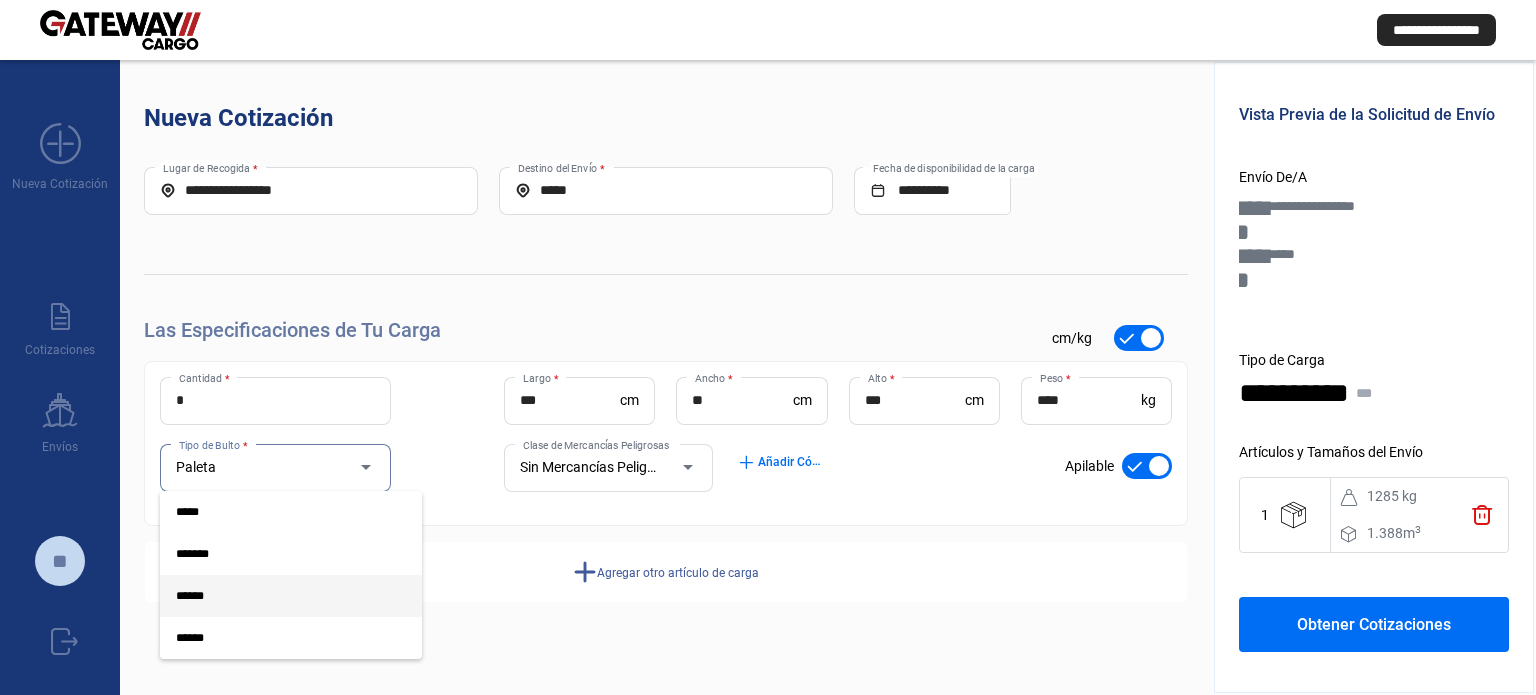 click on "***** ******* ****** ******" at bounding box center [275, 557] 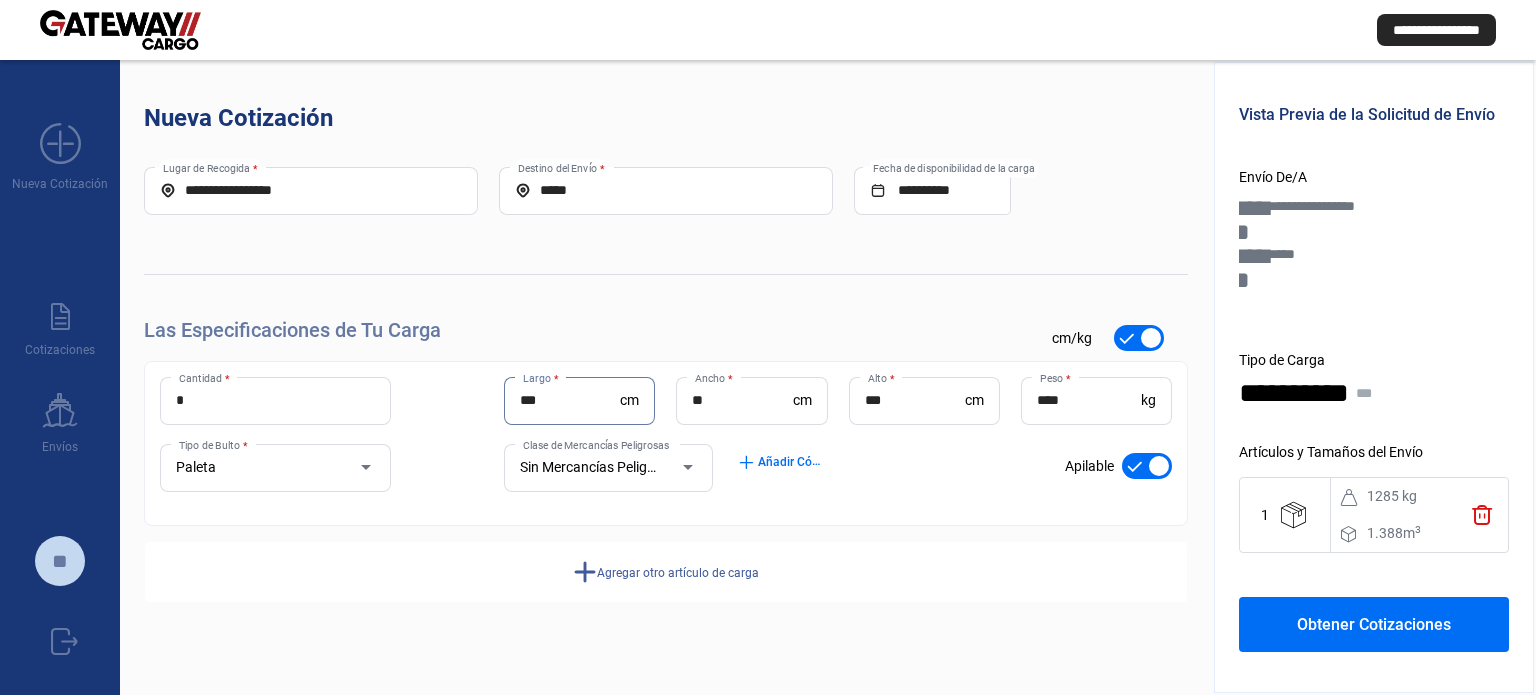 click on "***" at bounding box center [570, 400] 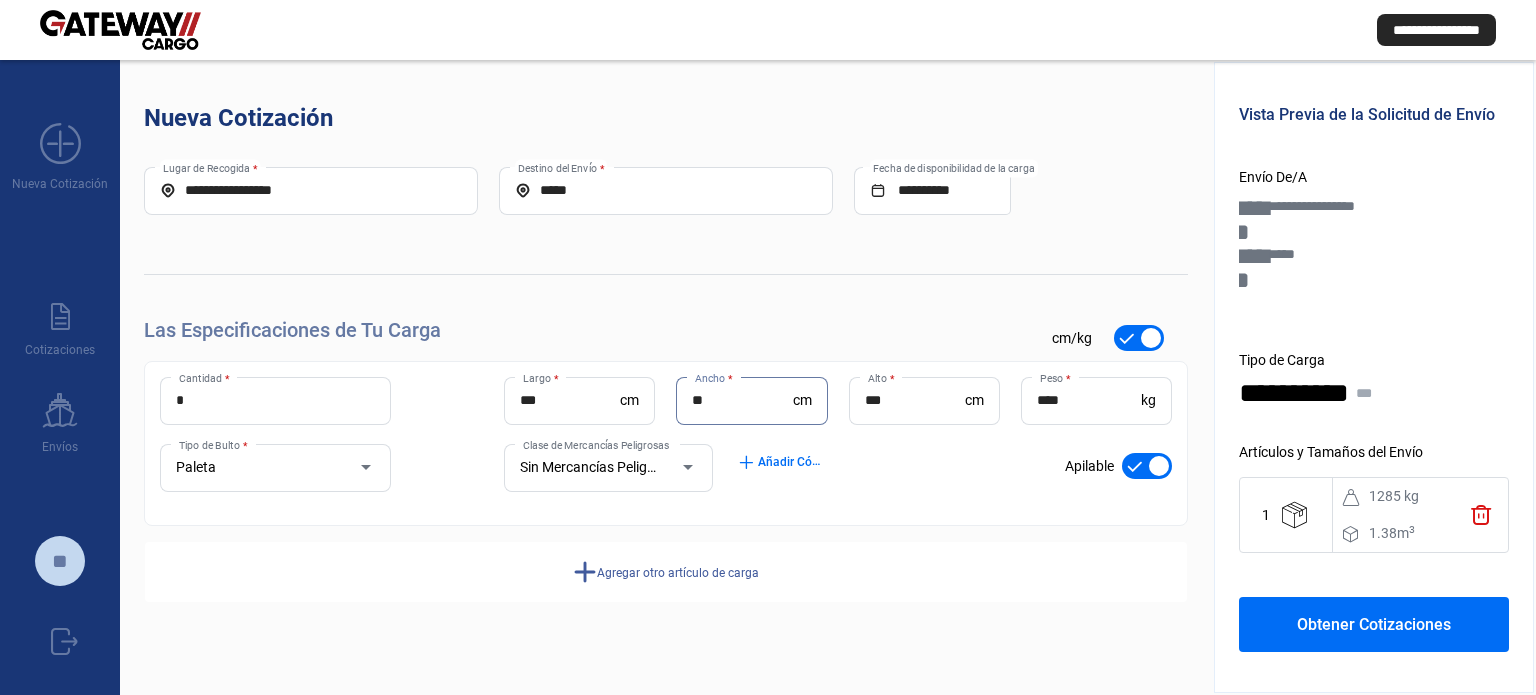 type on "**" 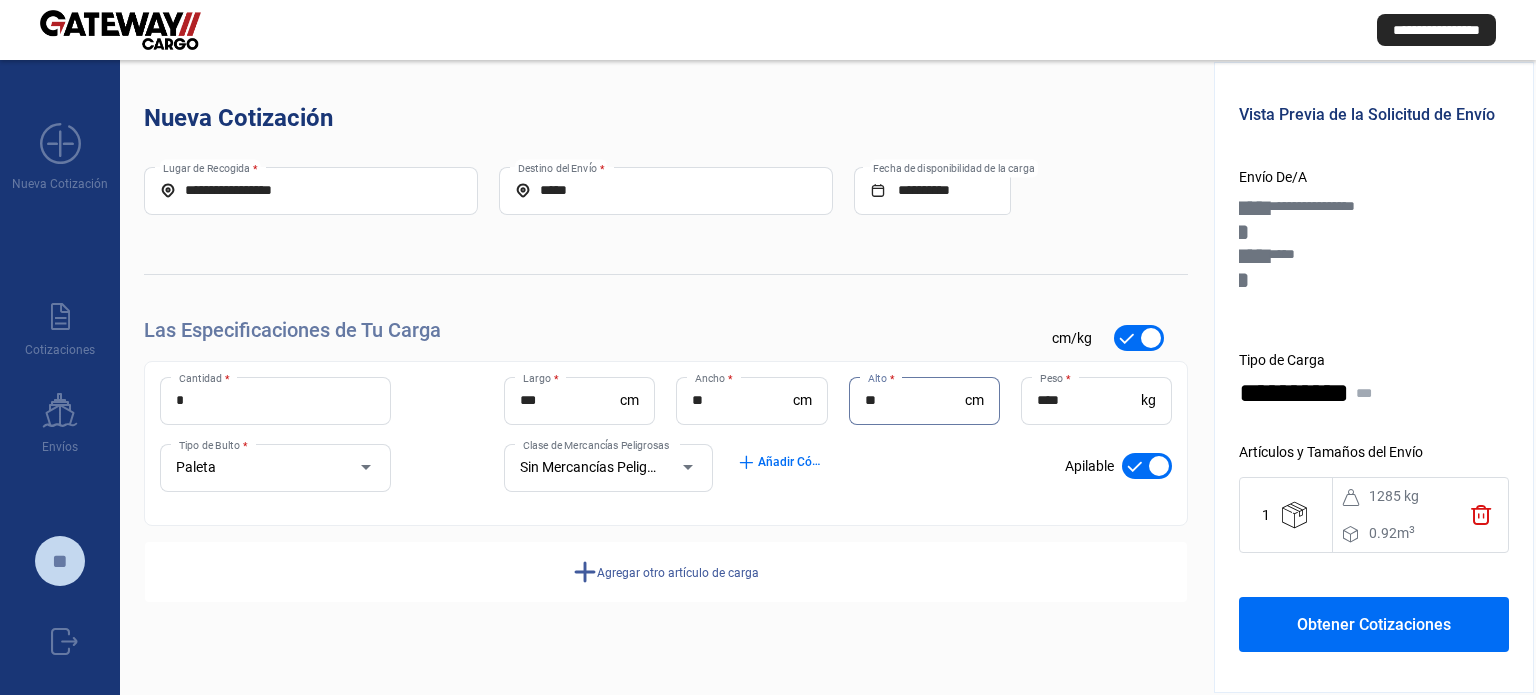 type on "**" 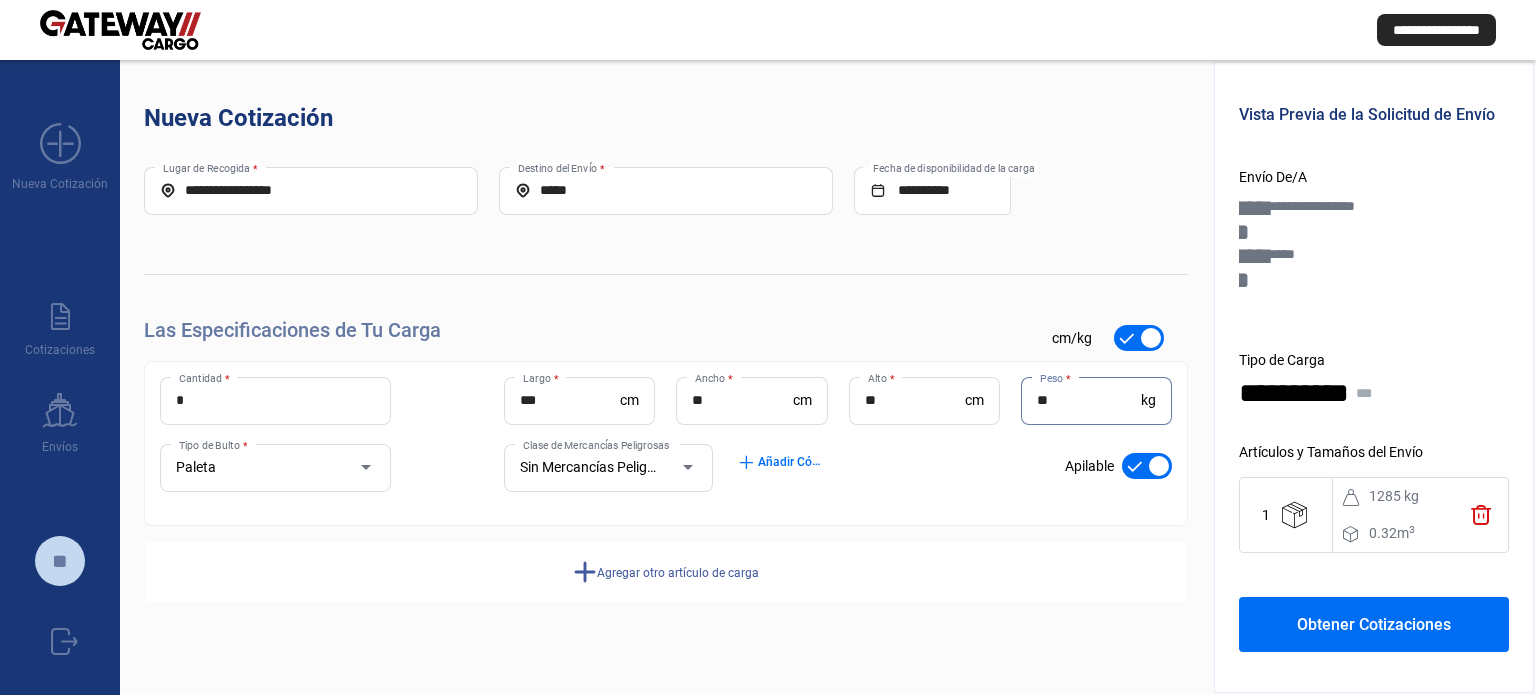 type on "**" 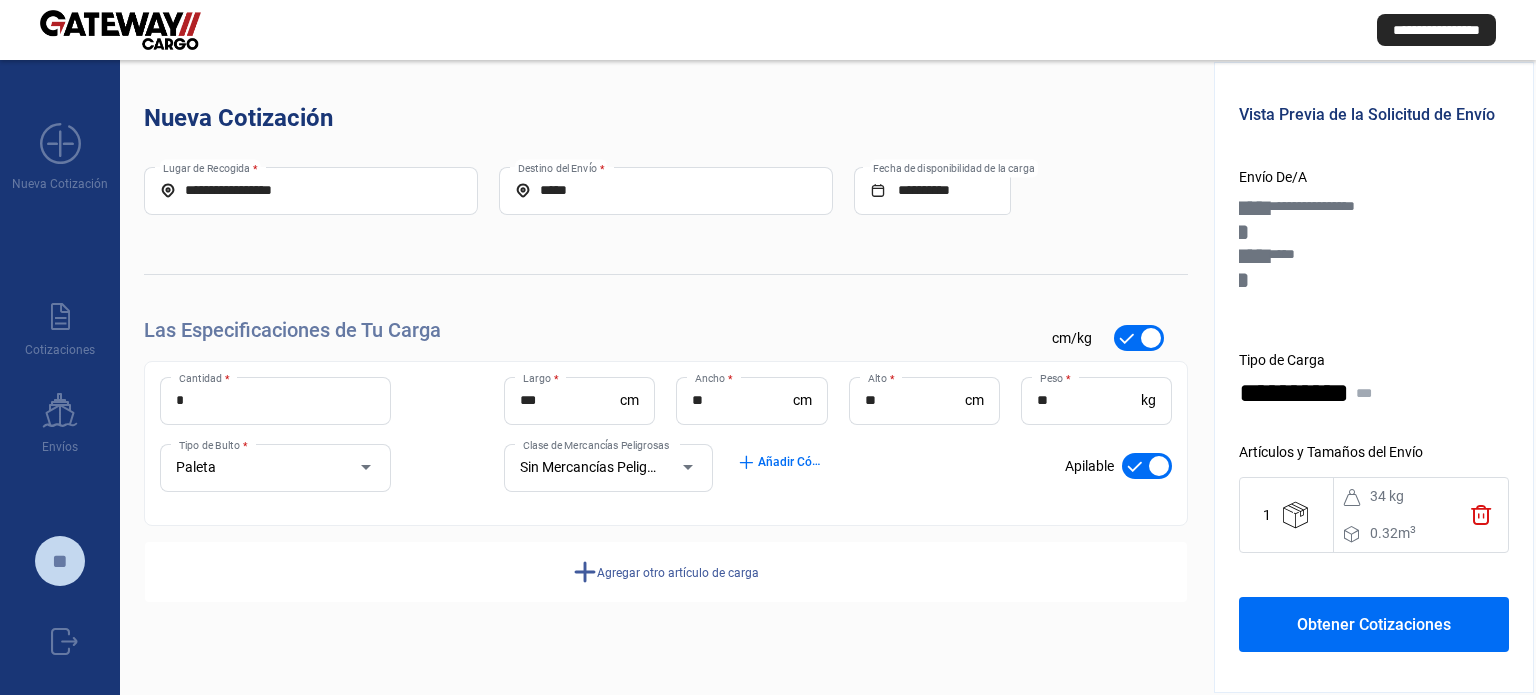 drag, startPoint x: 1132, startPoint y: 452, endPoint x: 1140, endPoint y: 461, distance: 12.0415945 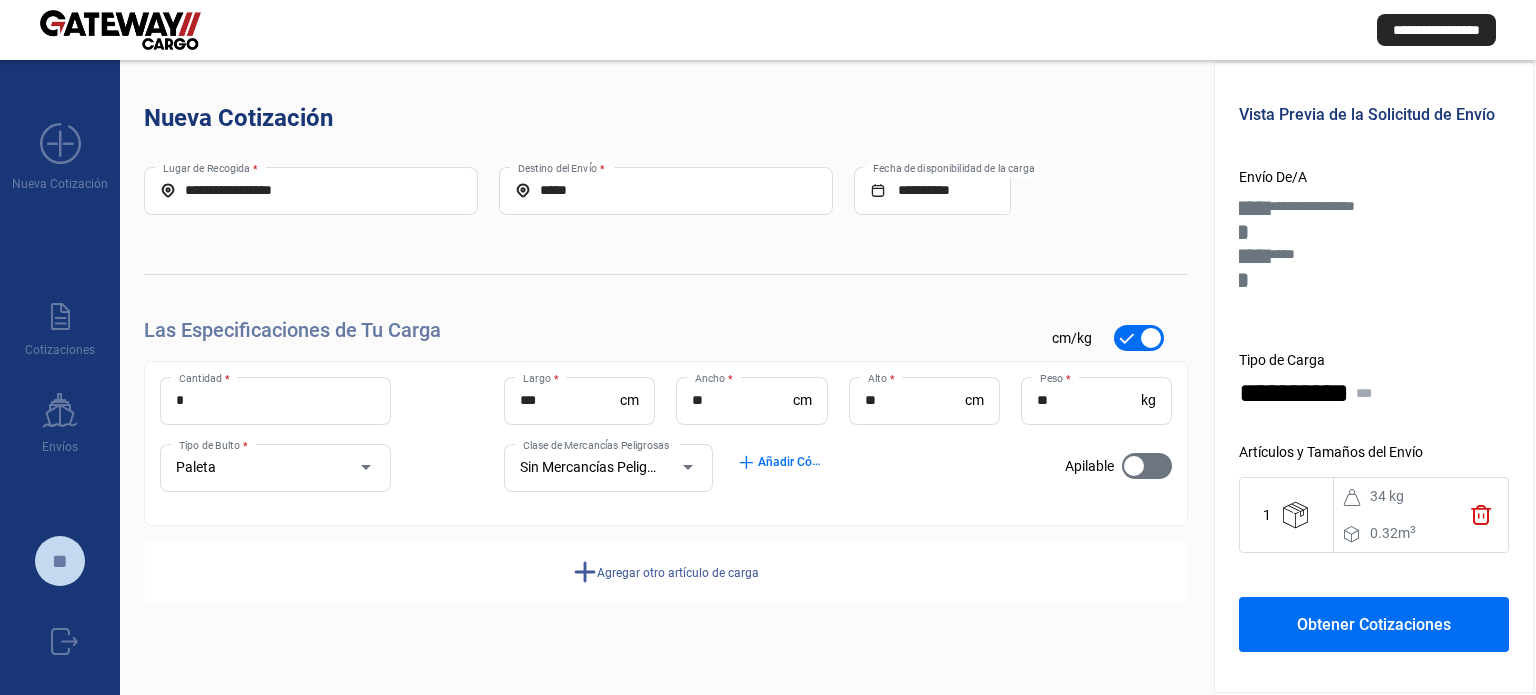 click on "Obtener Cotizaciones" at bounding box center (1374, 624) 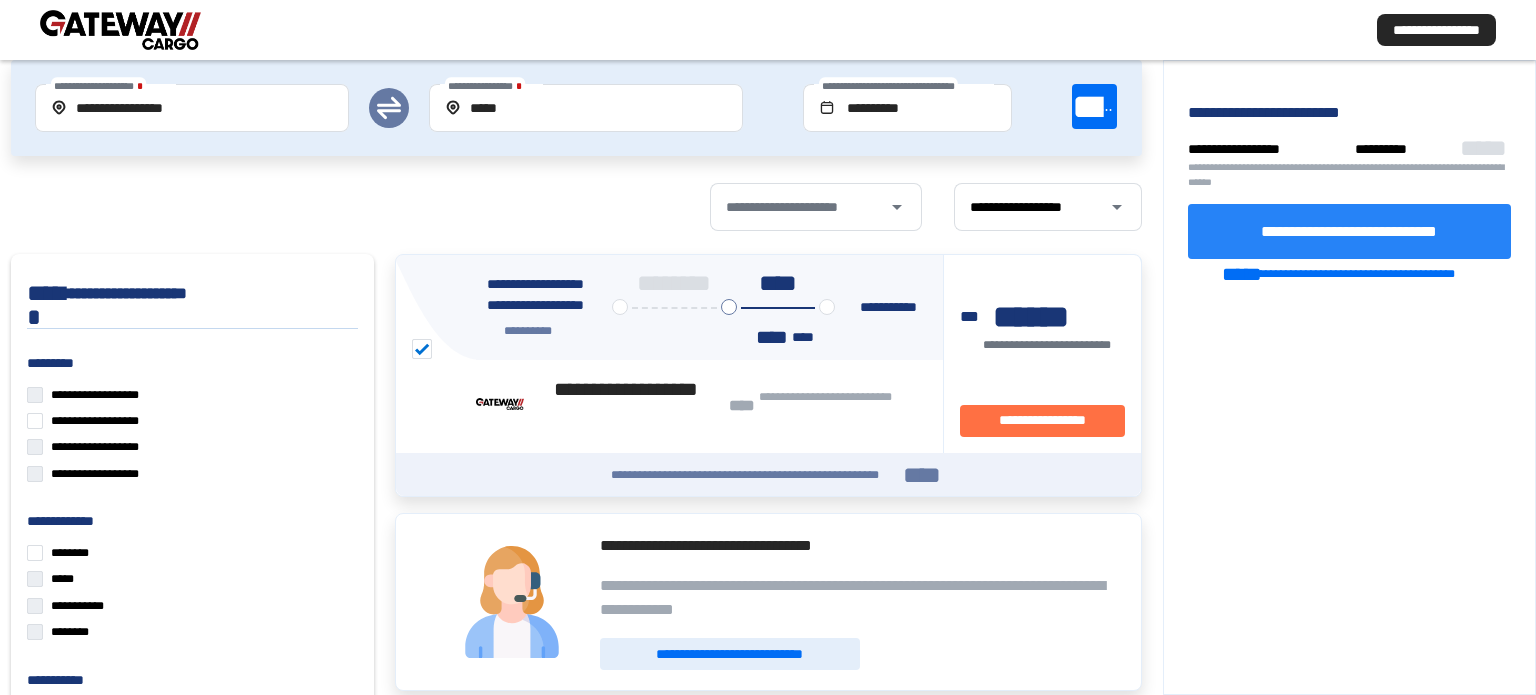 scroll, scrollTop: 100, scrollLeft: 0, axis: vertical 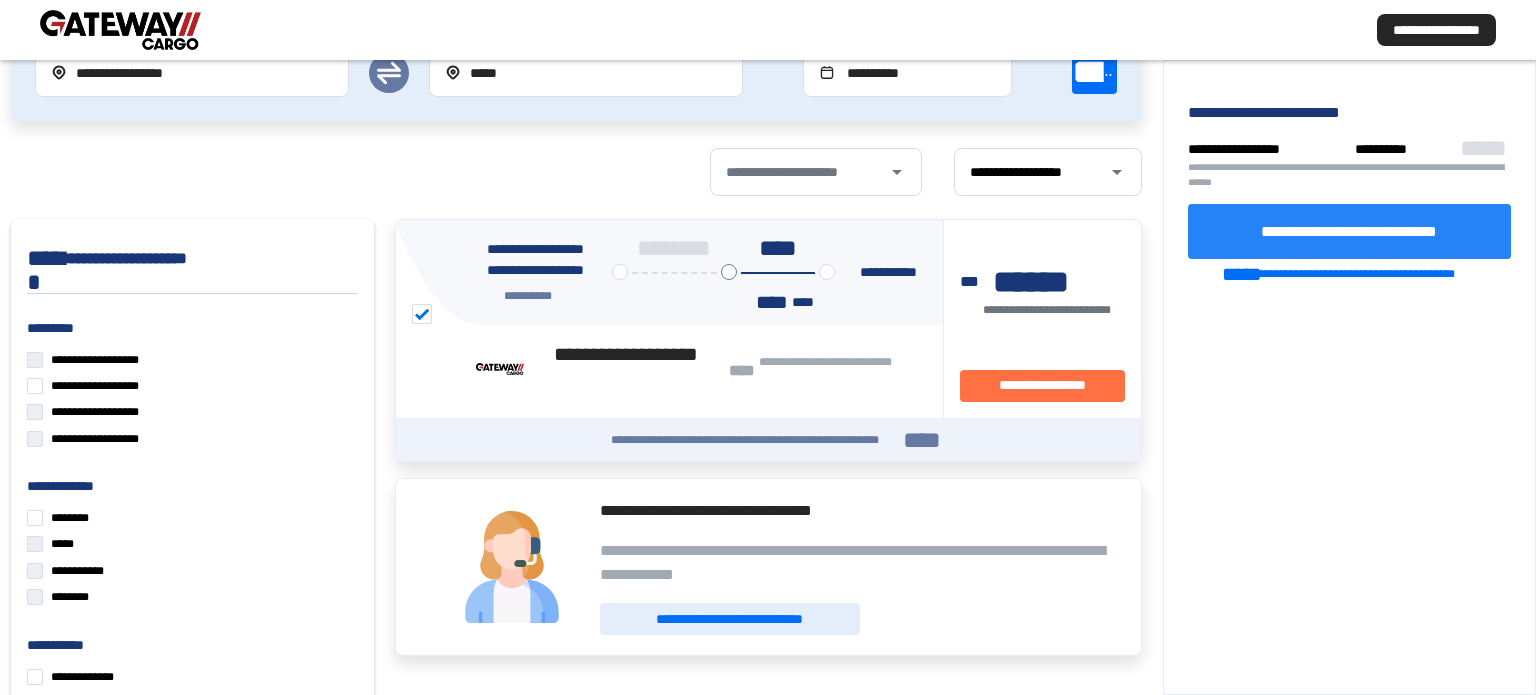 click on "**********" at bounding box center (1350, 231) 